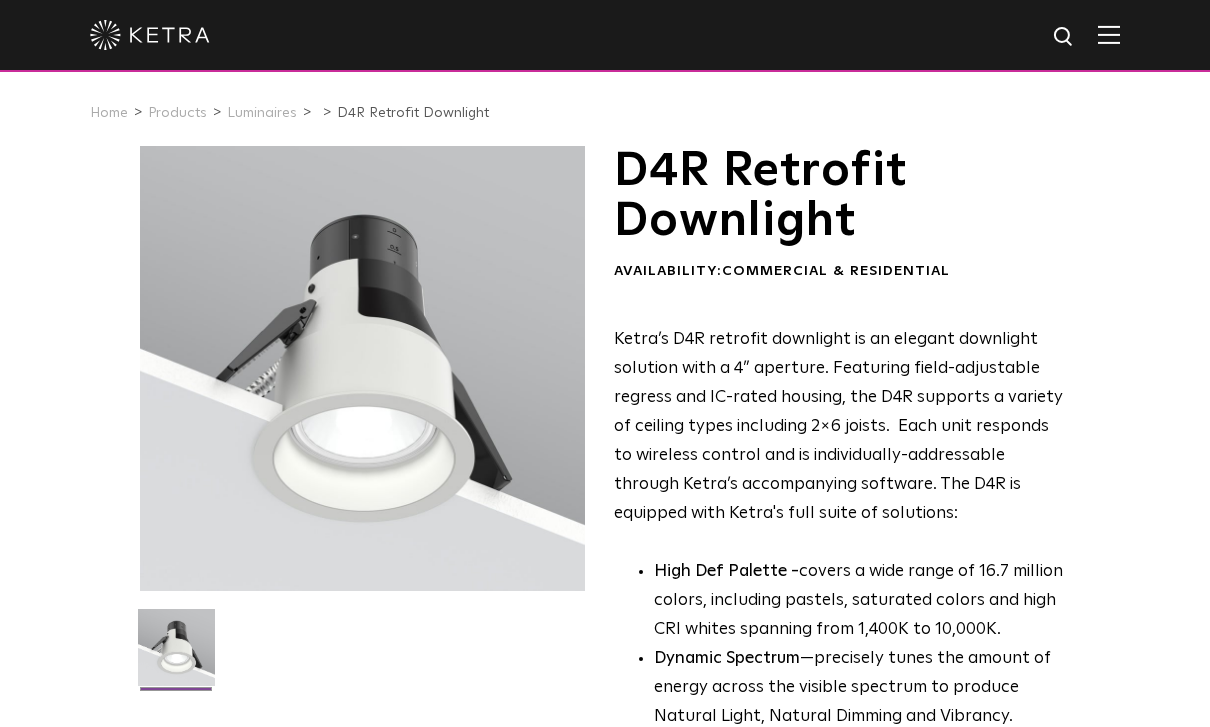 scroll, scrollTop: 0, scrollLeft: 0, axis: both 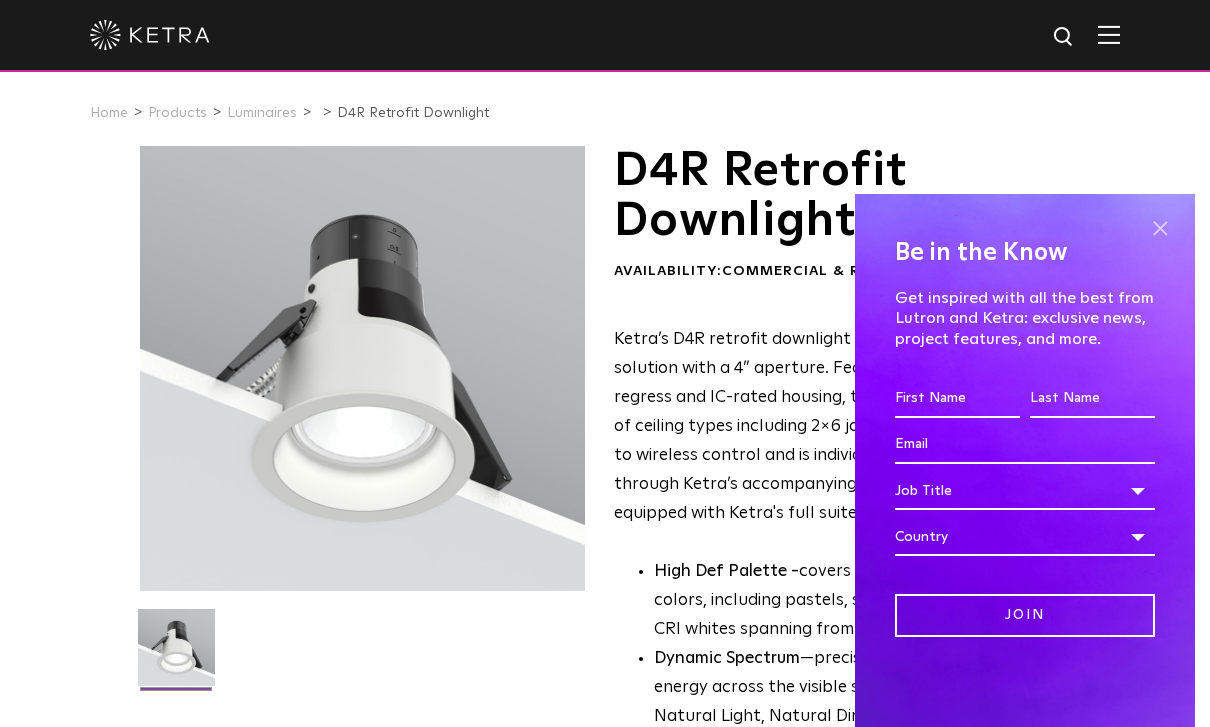 click at bounding box center [1160, 229] 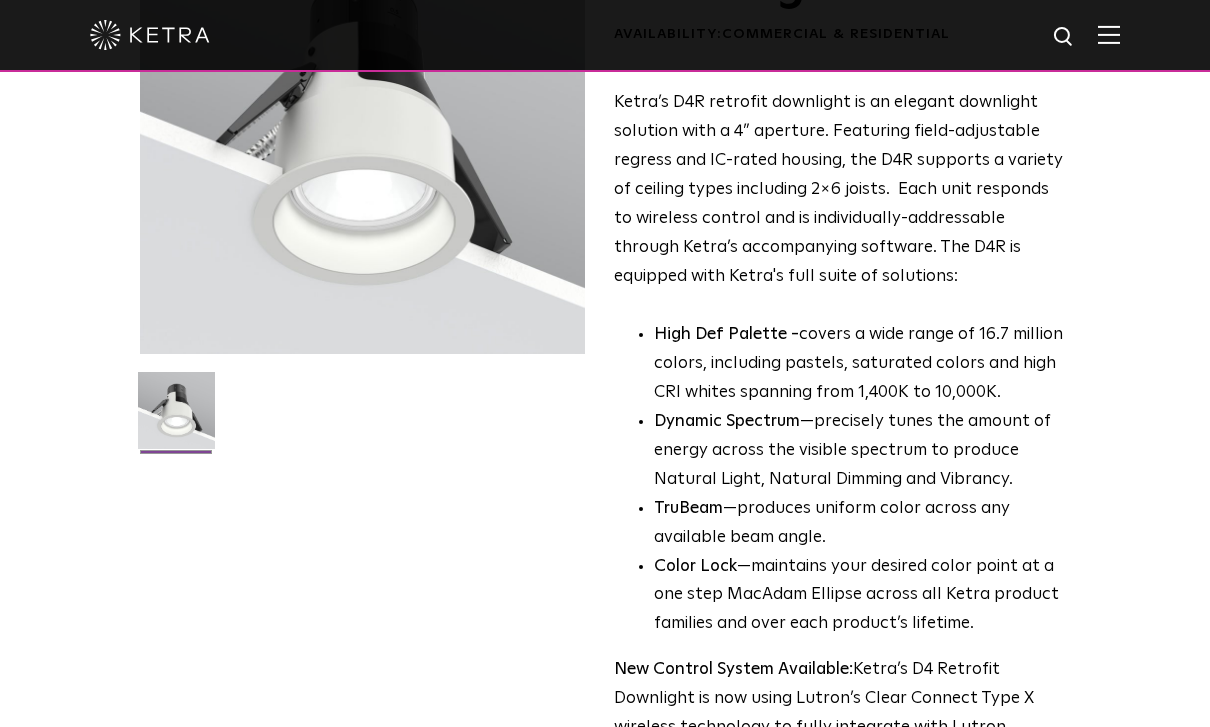 scroll, scrollTop: 0, scrollLeft: 0, axis: both 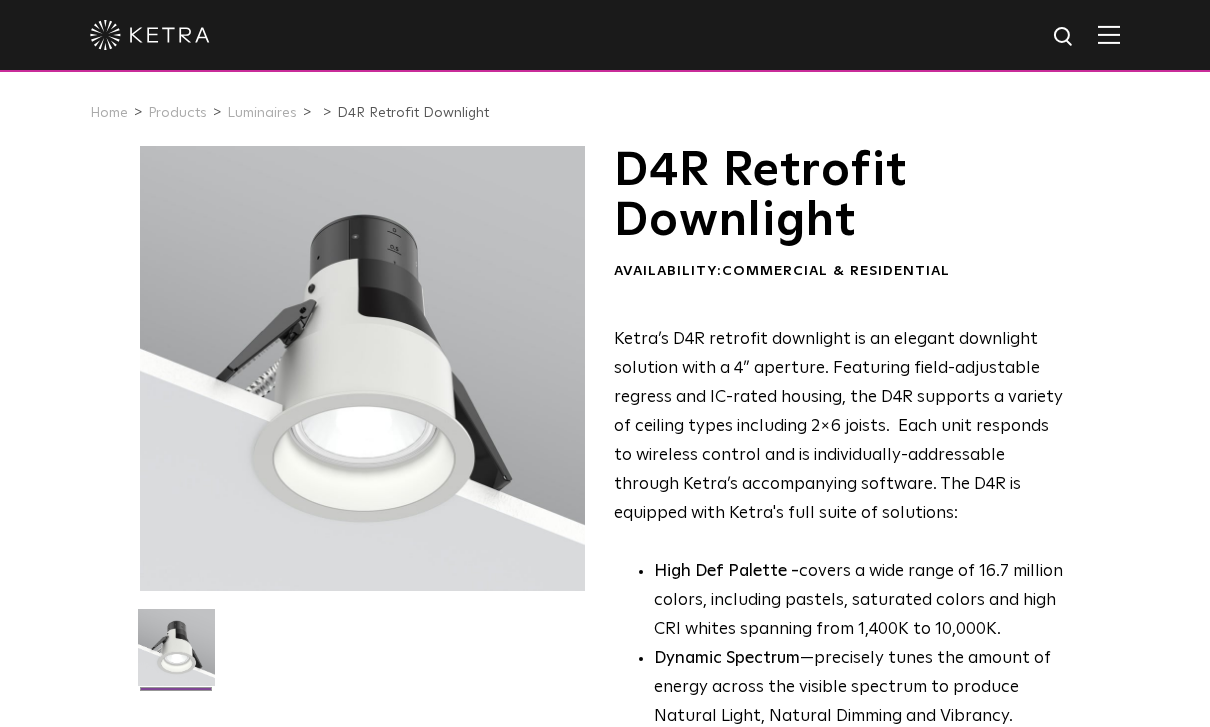 click at bounding box center (1109, 34) 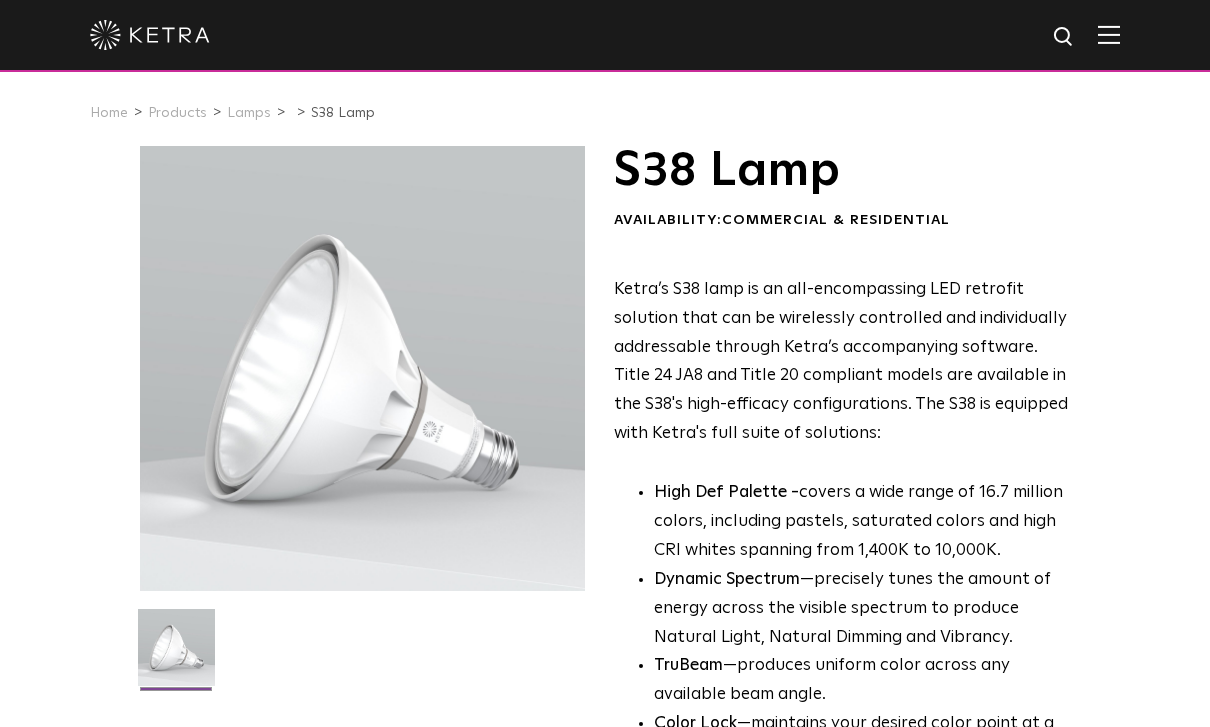 scroll, scrollTop: 0, scrollLeft: 0, axis: both 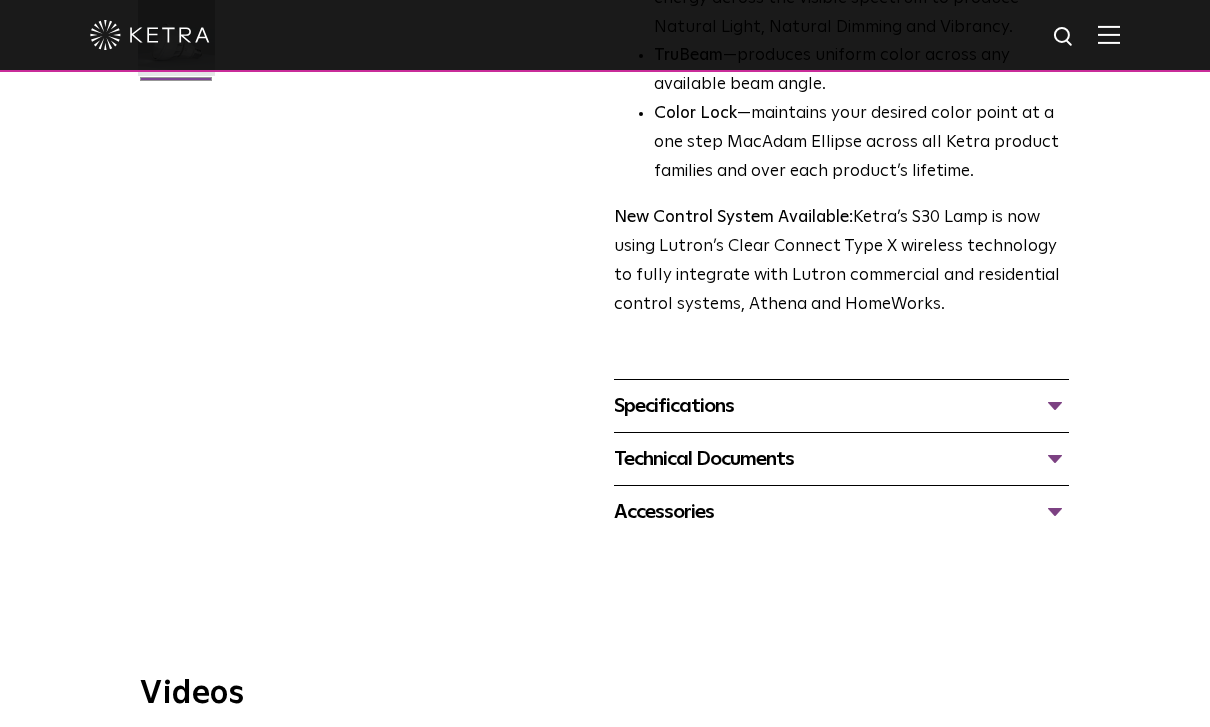 click on "Specifications" at bounding box center [841, 406] 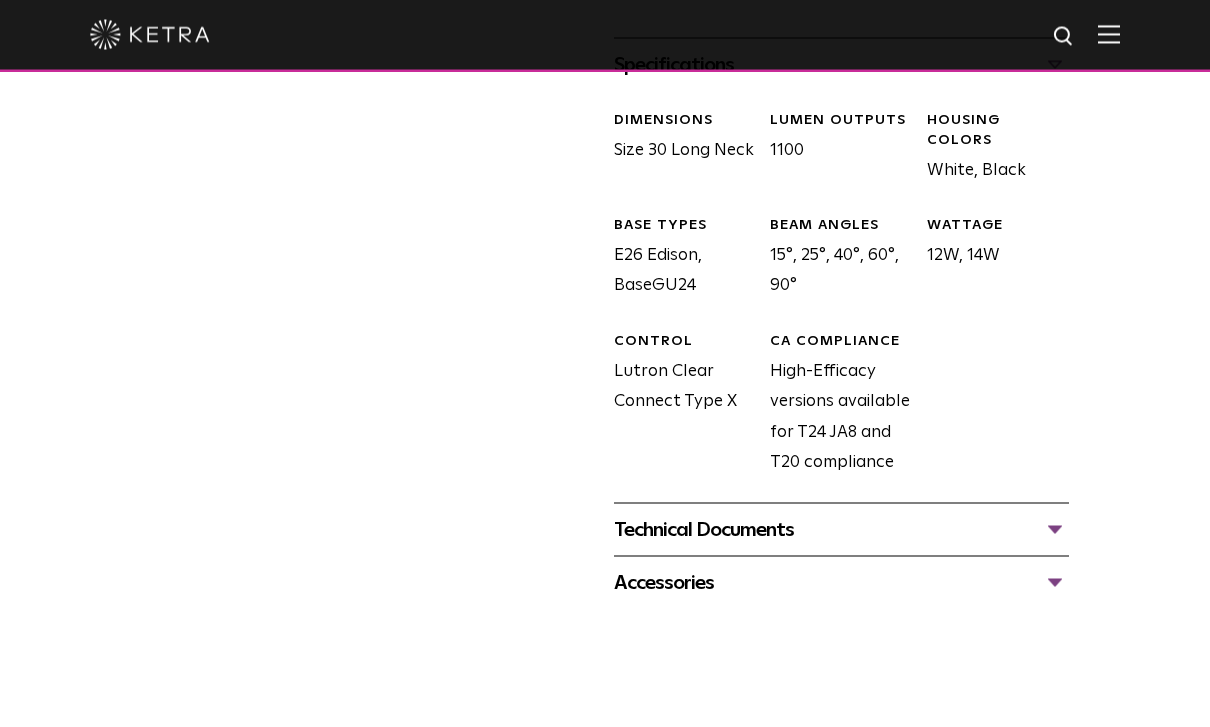 scroll, scrollTop: 952, scrollLeft: 0, axis: vertical 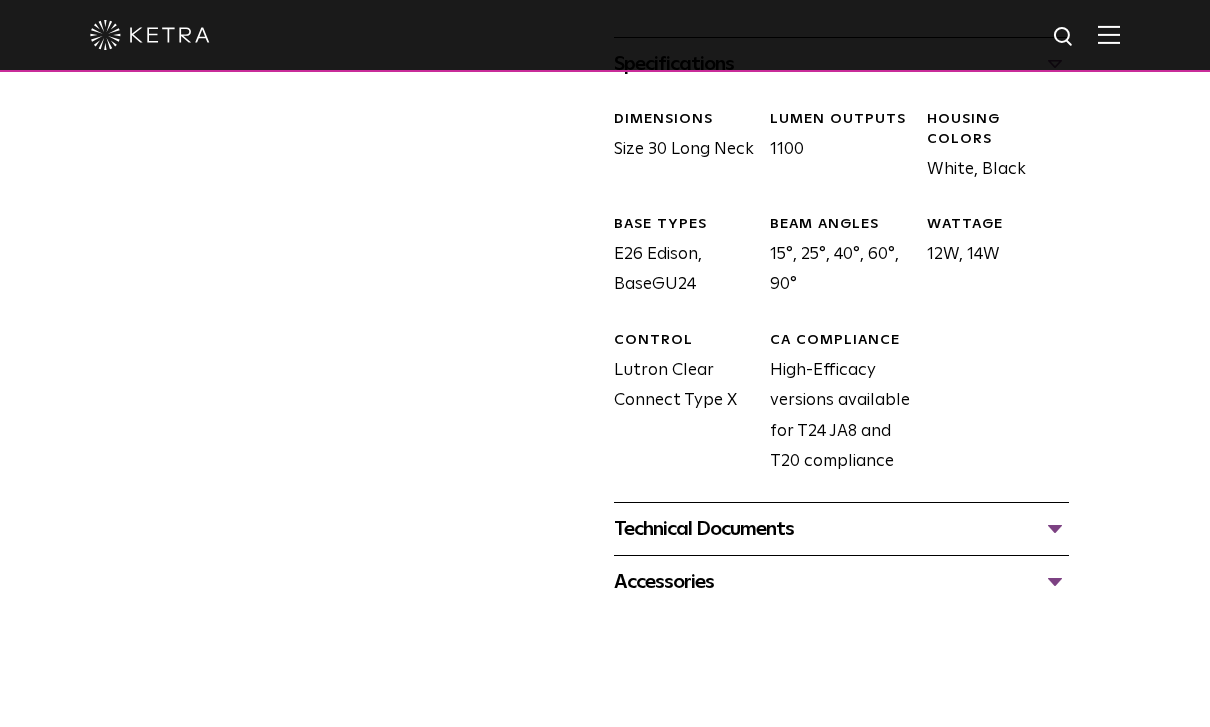 click on "Technical Documents" at bounding box center (841, 529) 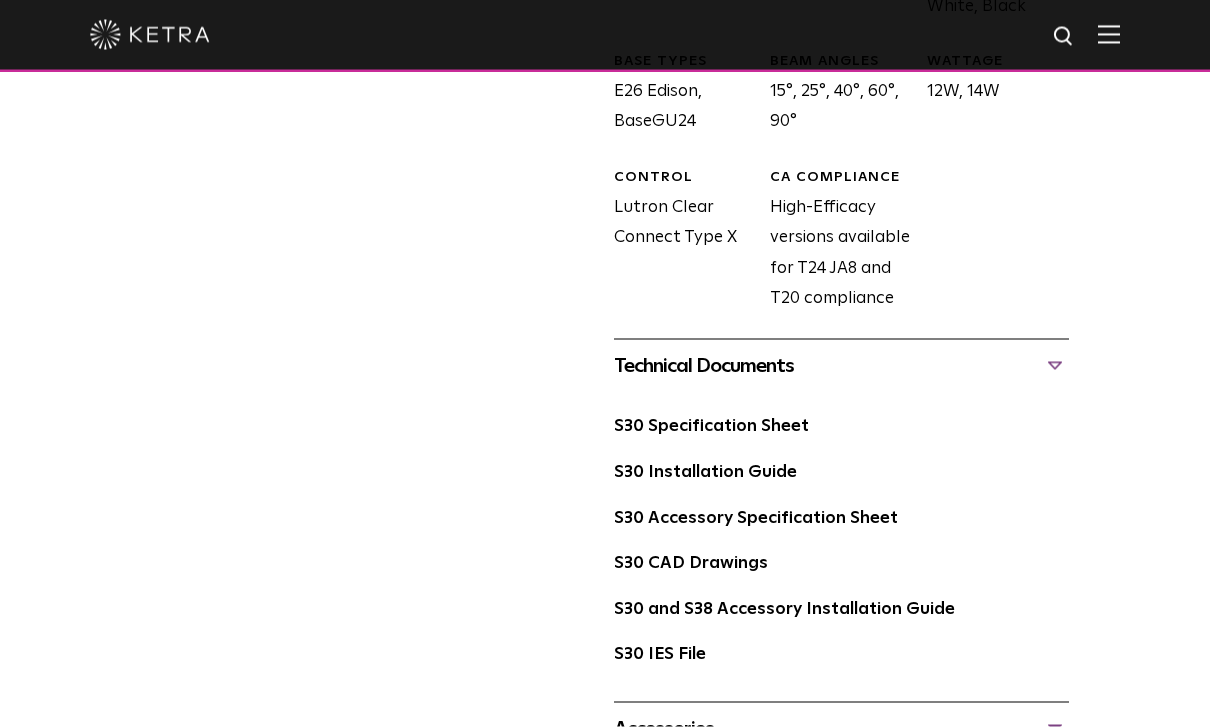 scroll, scrollTop: 1116, scrollLeft: 0, axis: vertical 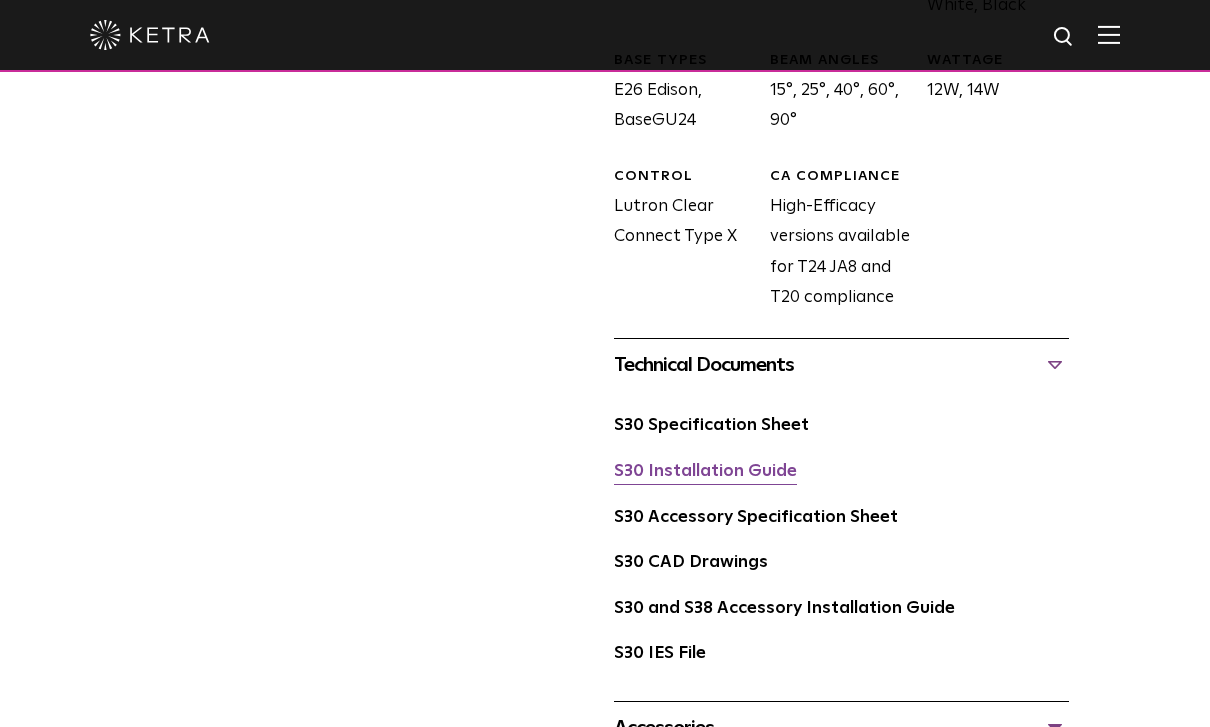 click on "S30 Installation Guide" at bounding box center [705, 471] 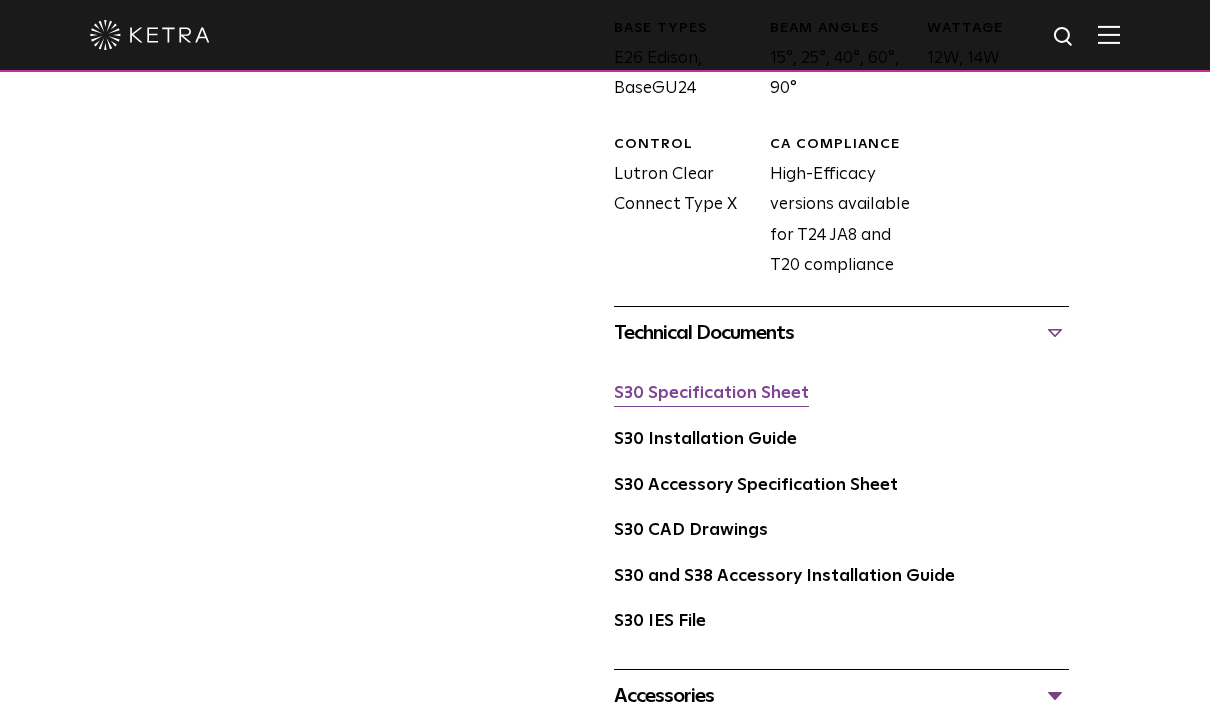 click on "S30 Specification Sheet" at bounding box center [711, 393] 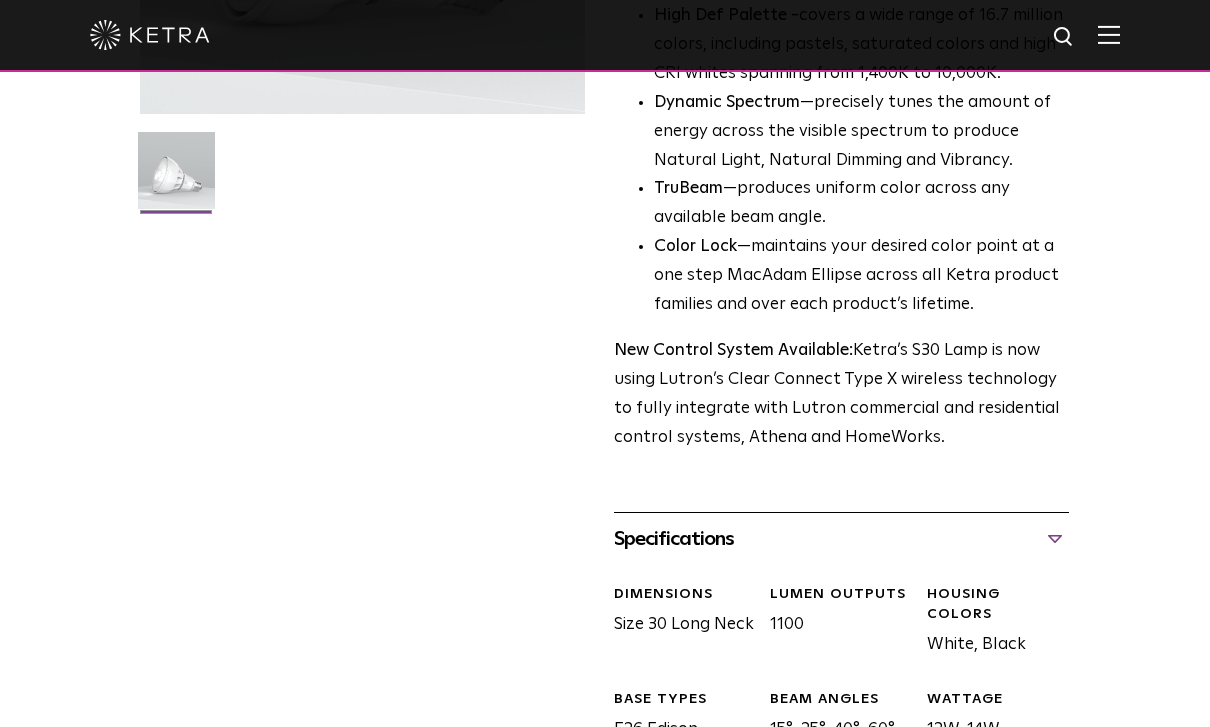 scroll, scrollTop: 0, scrollLeft: 0, axis: both 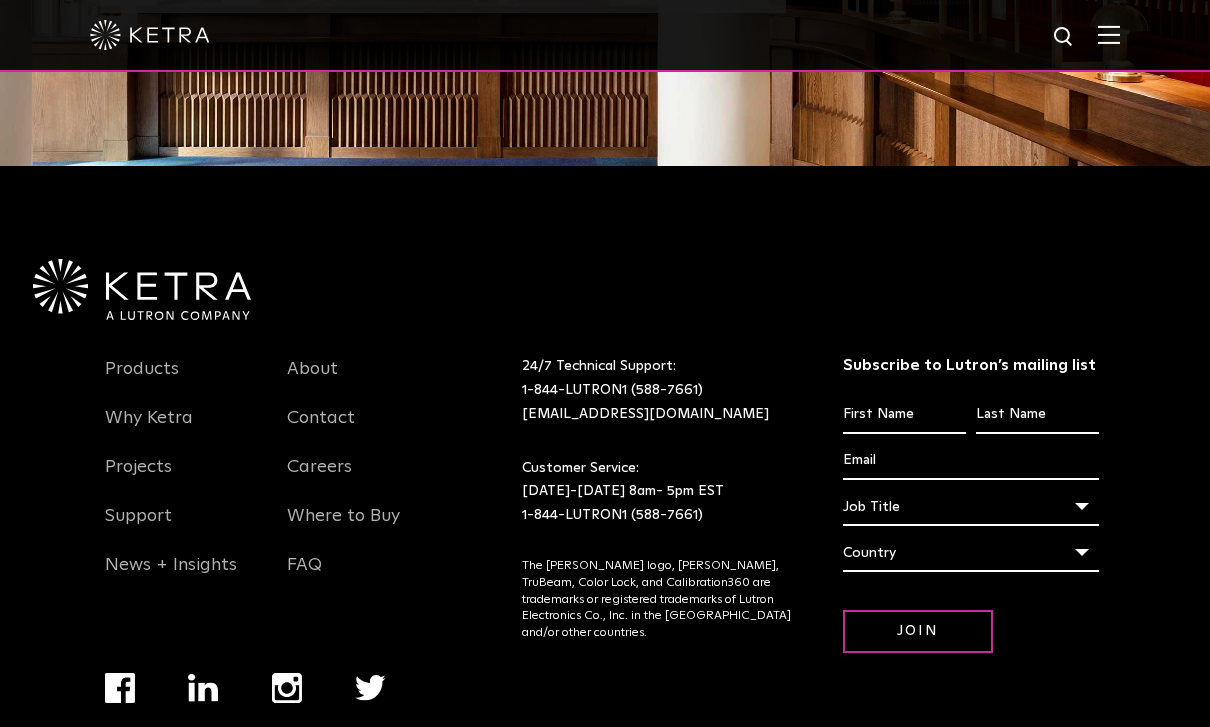click on "Products
Why [PERSON_NAME]
Projects
Support
News + Insights
About
Contact
Careers
Where to Buy
FAQ
Subscribe to [PERSON_NAME]’s mailing list
First name * Last name * Email * Job title * Job Title Architect [DEMOGRAPHIC_DATA] End-User Facility Manager Interior Designer Lighting Designer Lighting Representative Manufacturer MEP Residential Dealer Other Job Title Job Title Architect [DEMOGRAPHIC_DATA] End-User Facility Manager Interior Designer Lighting Designer Lighting Representative Manufacturer MEP Residential Dealer Other Country * Country [GEOGRAPHIC_DATA] [GEOGRAPHIC_DATA] [GEOGRAPHIC_DATA] [GEOGRAPHIC_DATA] [US_STATE] [GEOGRAPHIC_DATA] [GEOGRAPHIC_DATA] [GEOGRAPHIC_DATA] [GEOGRAPHIC_DATA] [GEOGRAPHIC_DATA] [GEOGRAPHIC_DATA] [GEOGRAPHIC_DATA] [GEOGRAPHIC_DATA] [GEOGRAPHIC_DATA] [GEOGRAPHIC_DATA] [GEOGRAPHIC_DATA] [GEOGRAPHIC_DATA] [GEOGRAPHIC_DATA] [GEOGRAPHIC_DATA] [GEOGRAPHIC_DATA] [GEOGRAPHIC_DATA] [GEOGRAPHIC_DATA] [GEOGRAPHIC_DATA] [GEOGRAPHIC_DATA] [GEOGRAPHIC_DATA] [GEOGRAPHIC_DATA] [GEOGRAPHIC_DATA]" at bounding box center (605, 536) 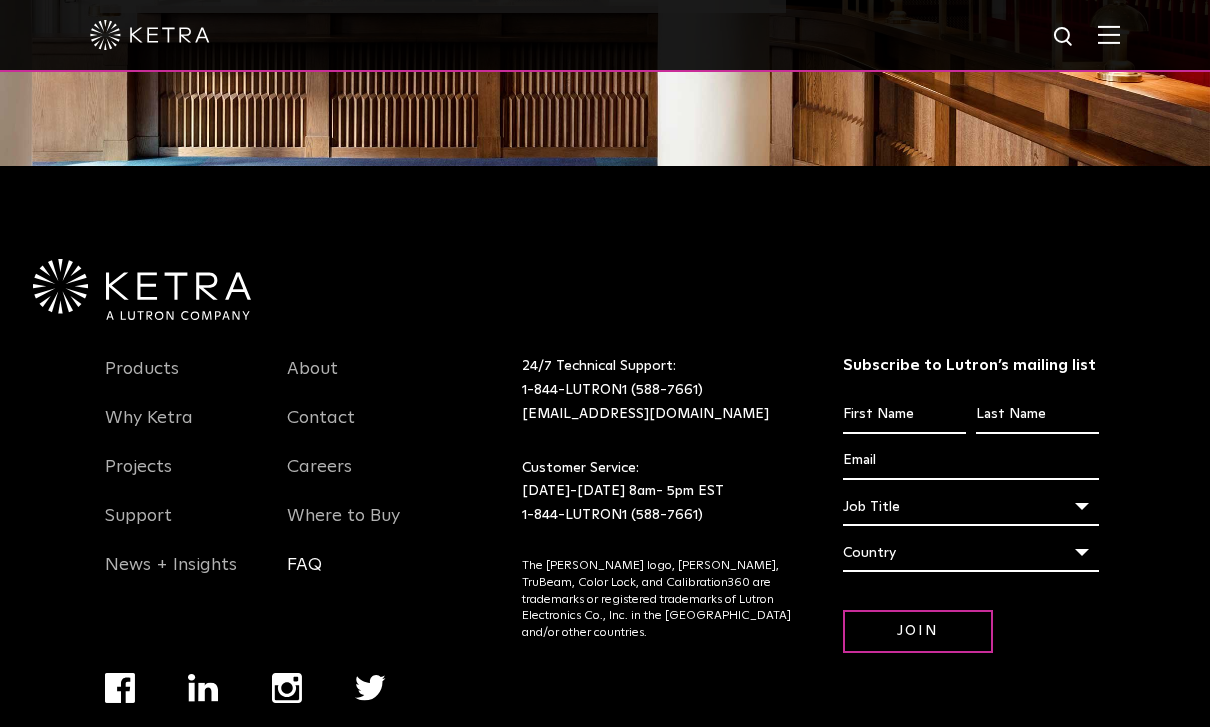 click on "FAQ" at bounding box center (304, 577) 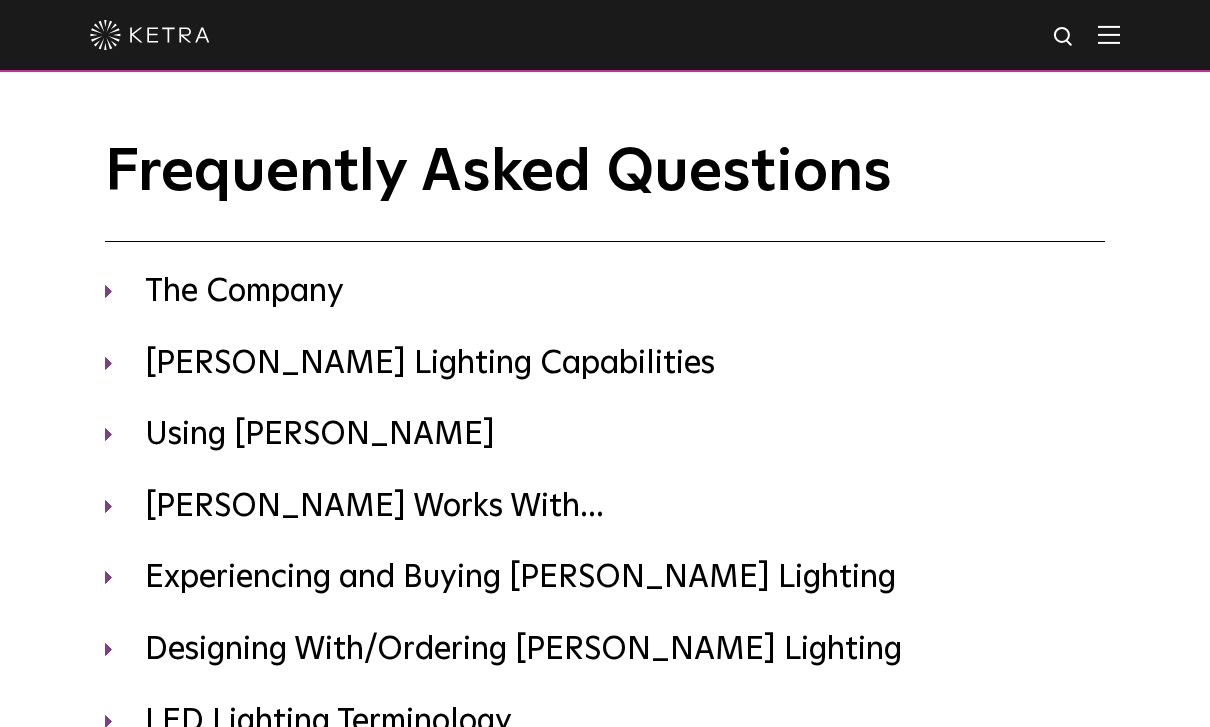 scroll, scrollTop: 0, scrollLeft: 0, axis: both 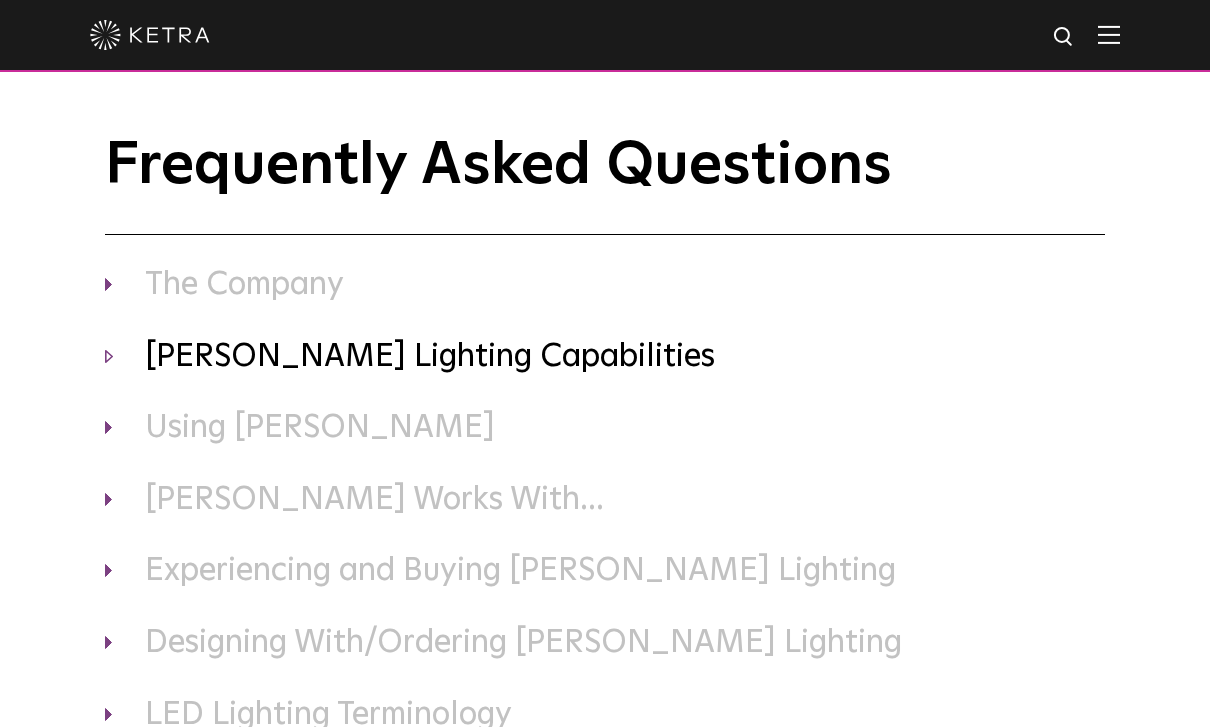 click on "[PERSON_NAME] Lighting Capabilities" at bounding box center (605, 358) 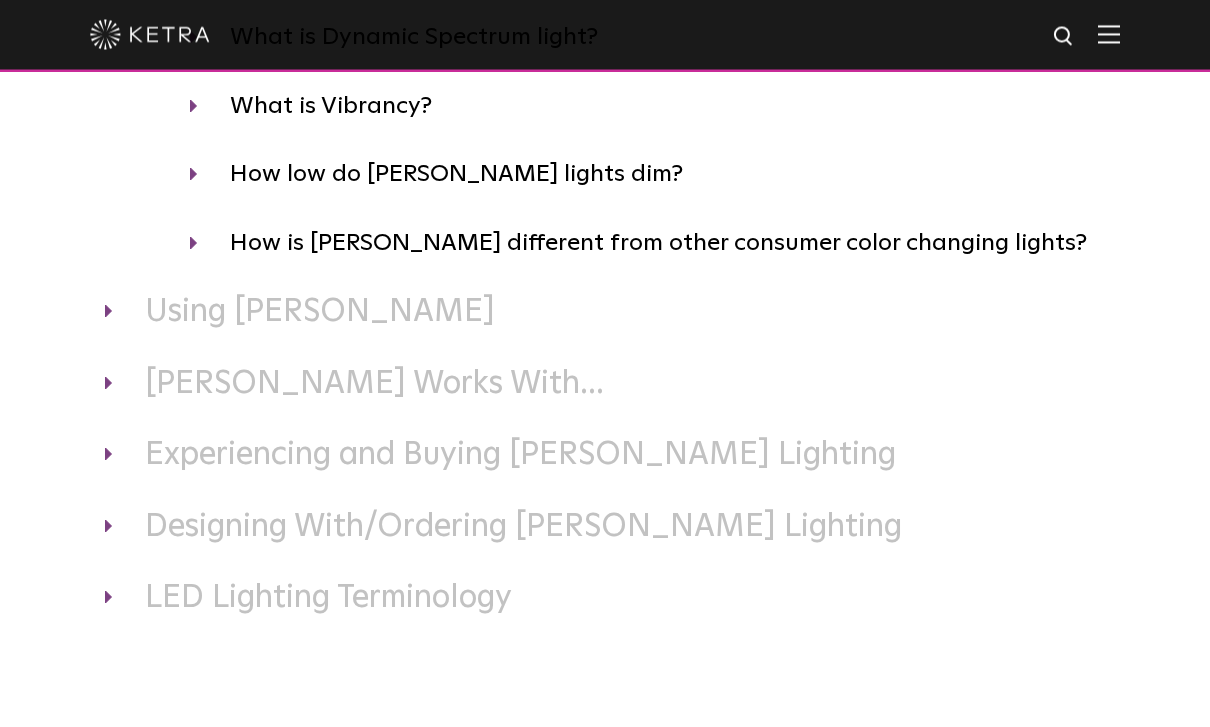 scroll, scrollTop: 603, scrollLeft: 0, axis: vertical 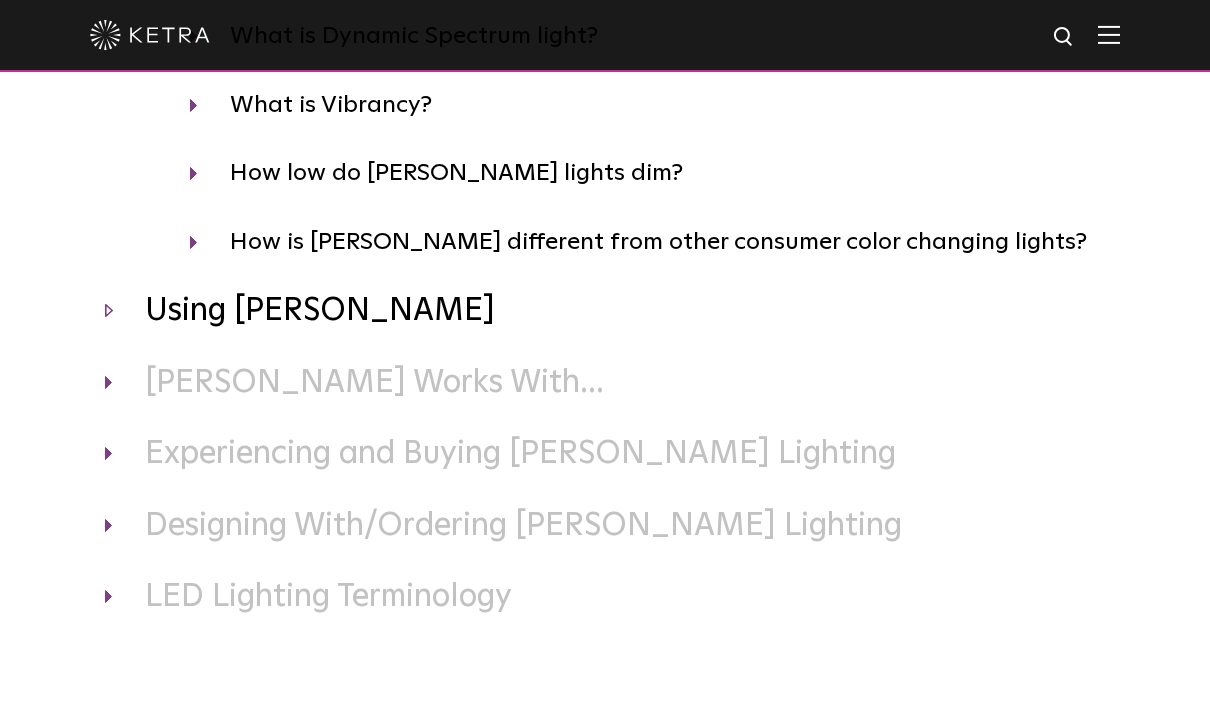 click on "Using [PERSON_NAME]" at bounding box center [605, 312] 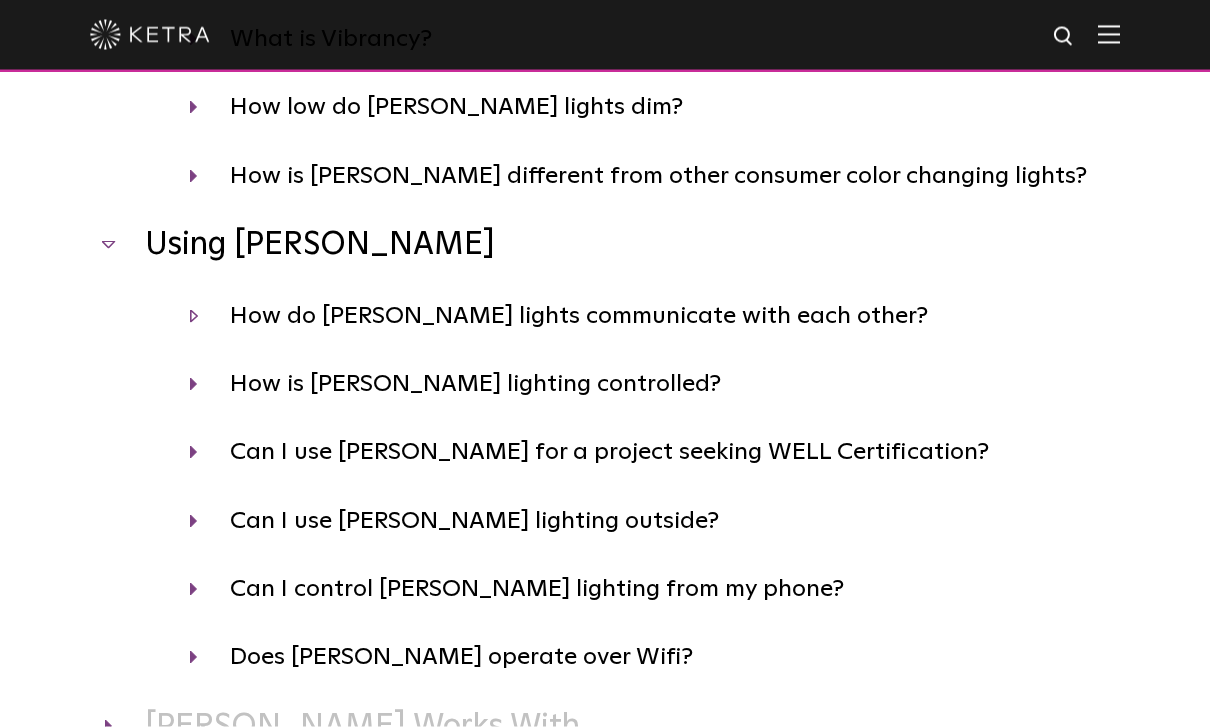 scroll, scrollTop: 670, scrollLeft: 0, axis: vertical 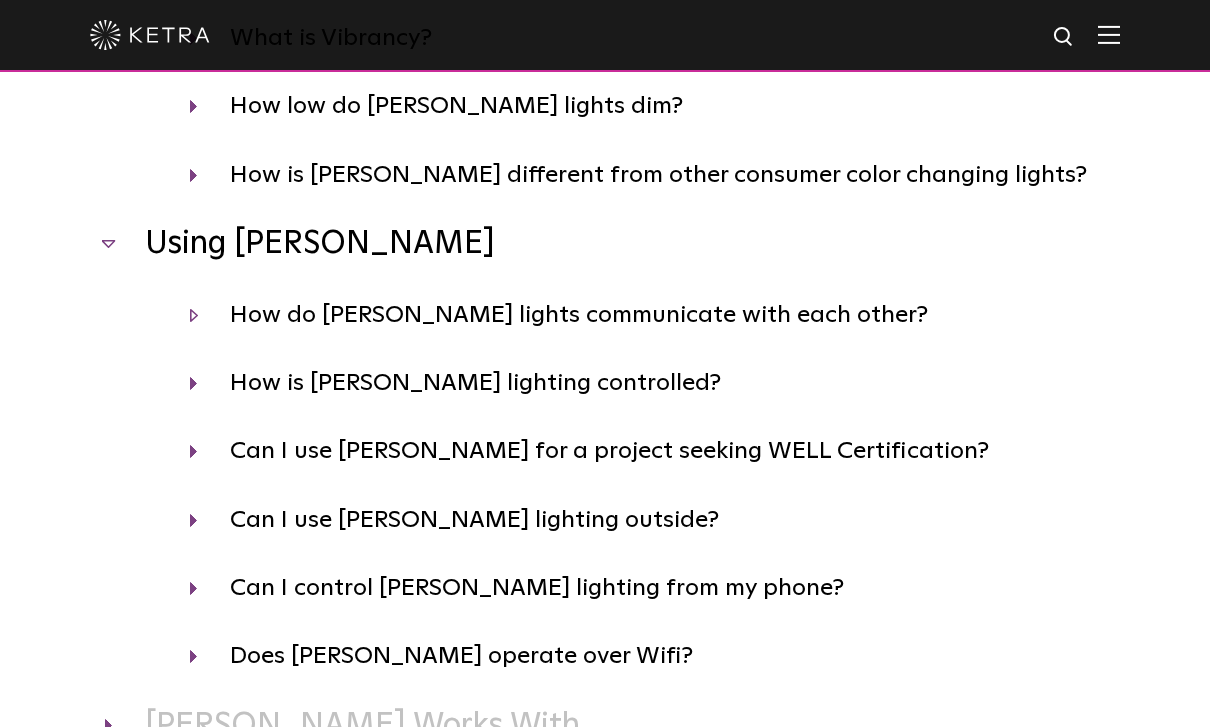 click on "How do Ketra lights communicate with each other?" at bounding box center [647, 315] 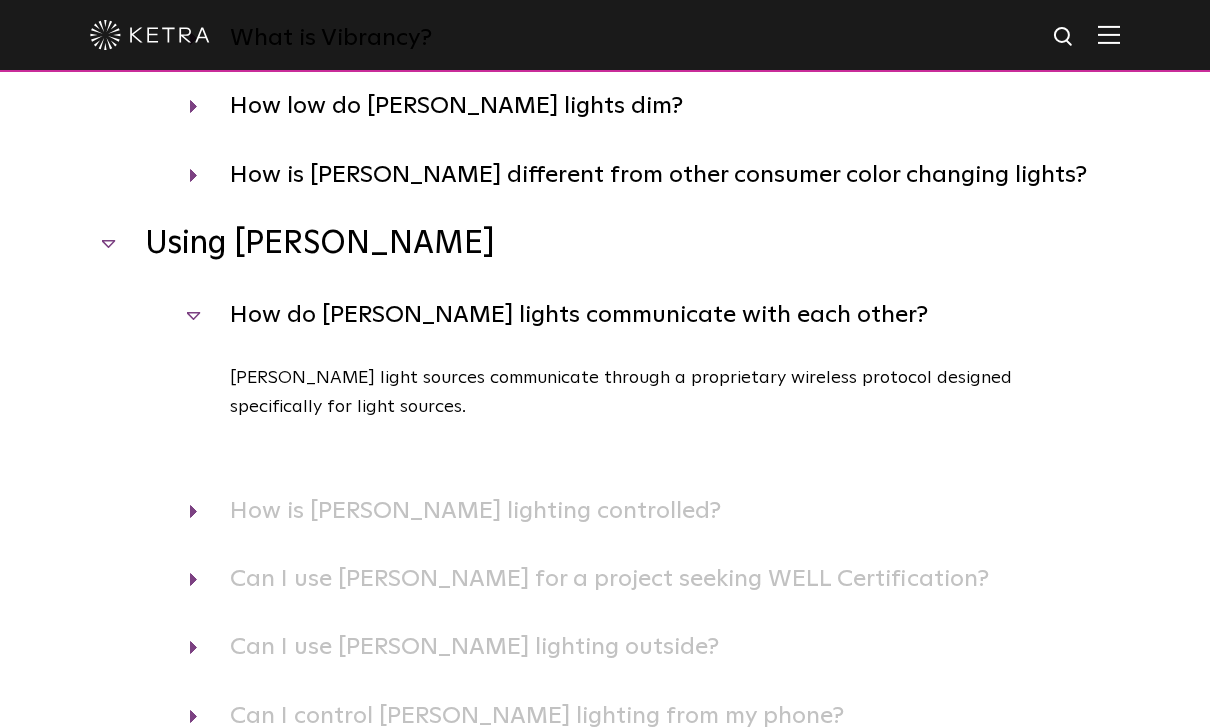 click on "How do Ketra lights communicate with each other?" at bounding box center (647, 315) 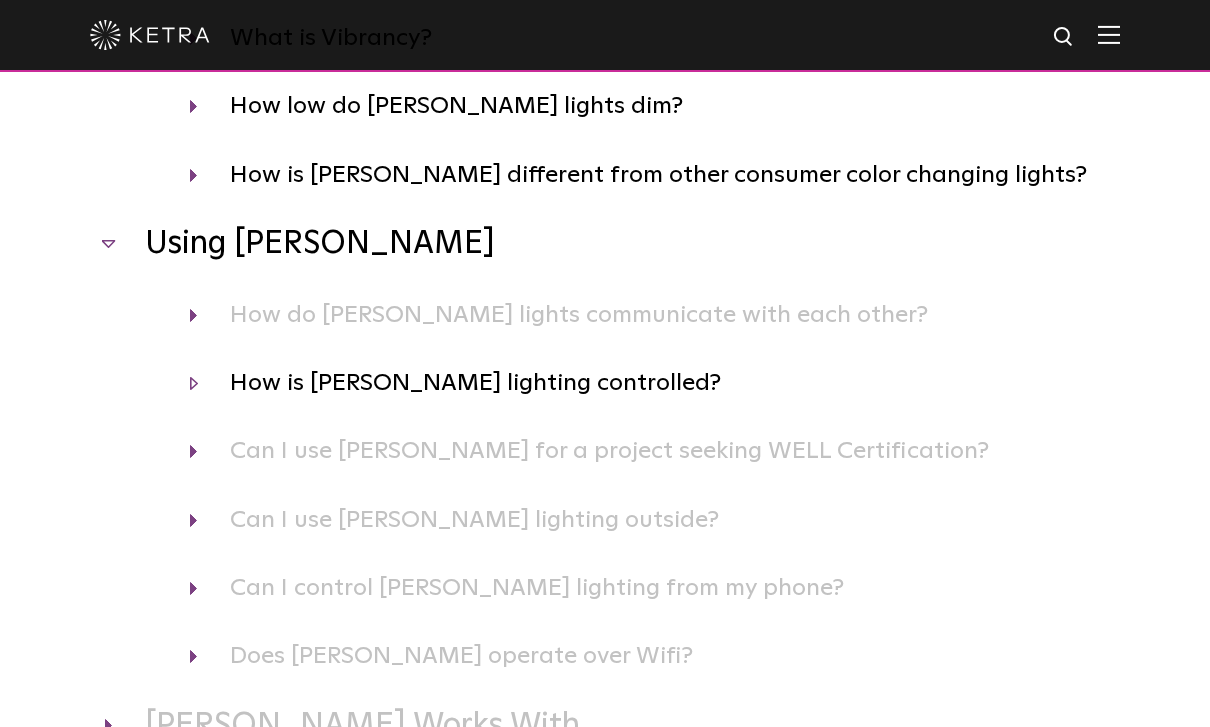 click on "How is Ketra lighting controlled?" at bounding box center (647, 383) 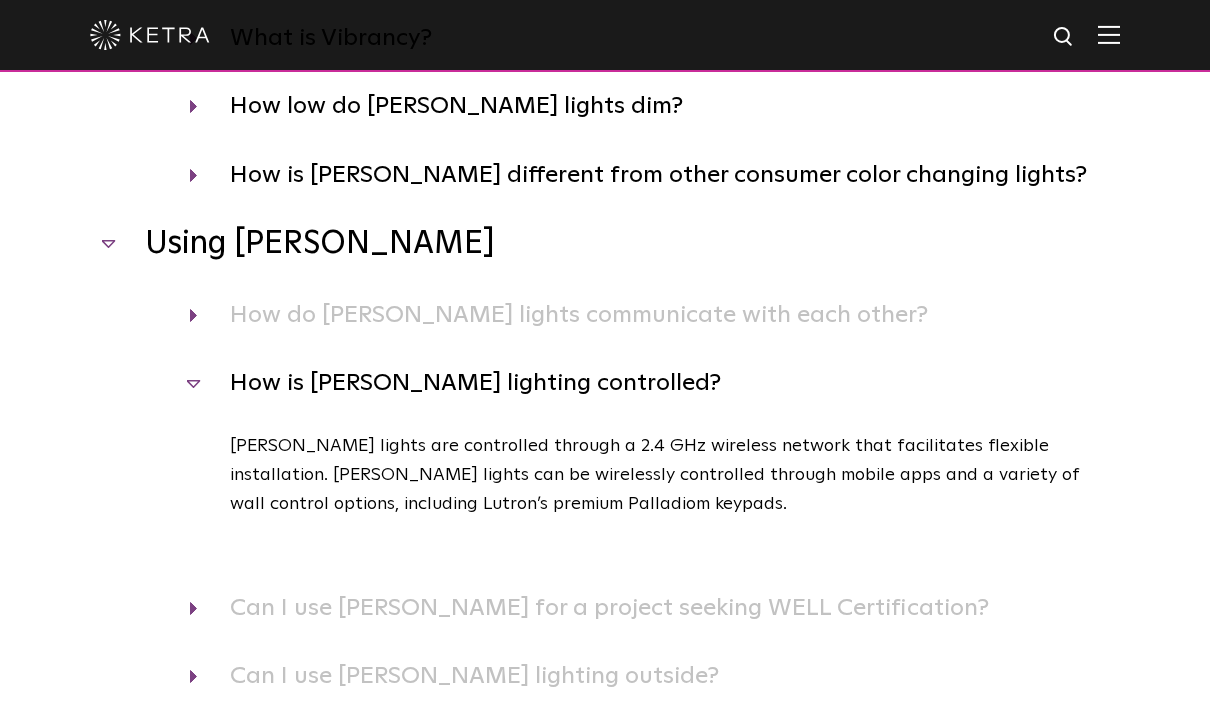 click on "How is Ketra lighting controlled?" at bounding box center (647, 383) 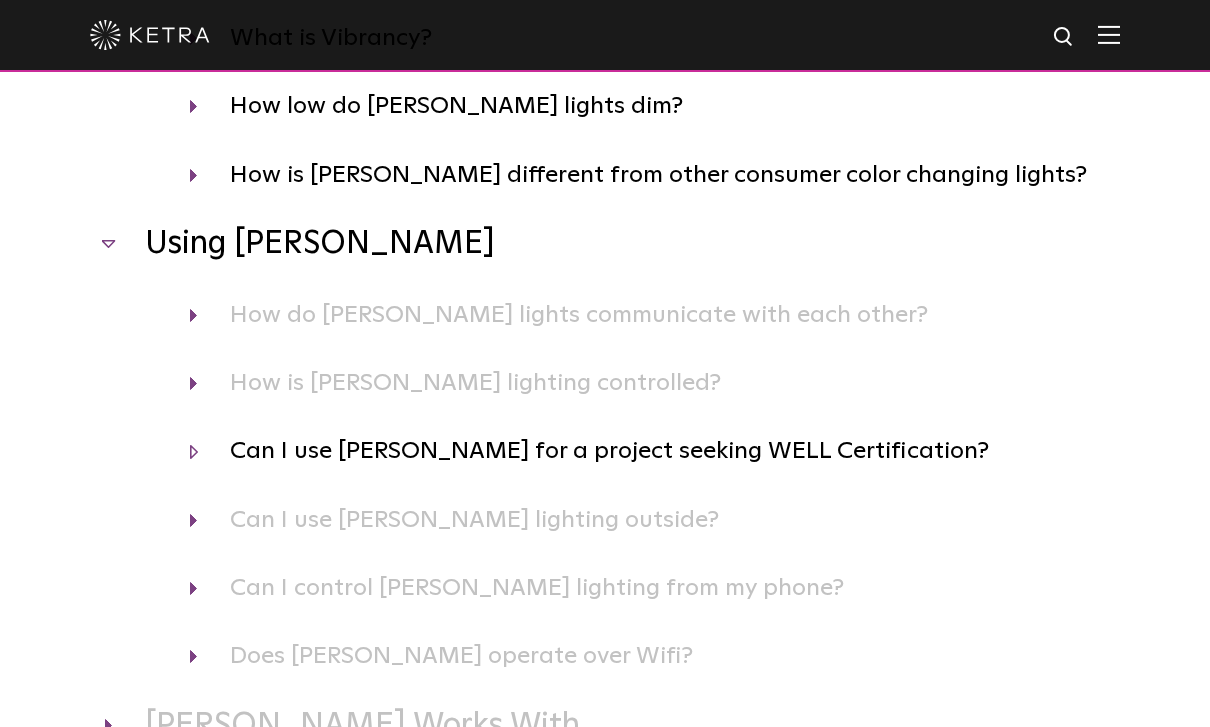 click on "Can I use Ketra for a project seeking WELL Certification?" at bounding box center (647, 451) 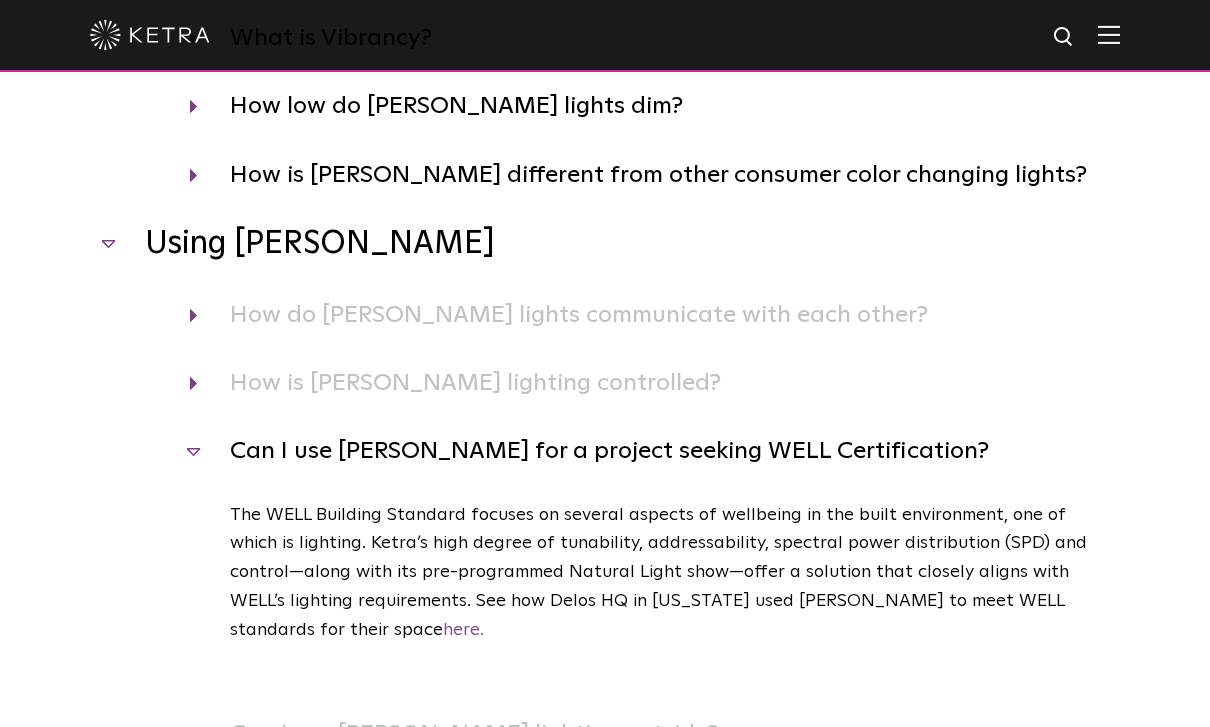 click on "Can I use Ketra for a project seeking WELL Certification?" at bounding box center [647, 451] 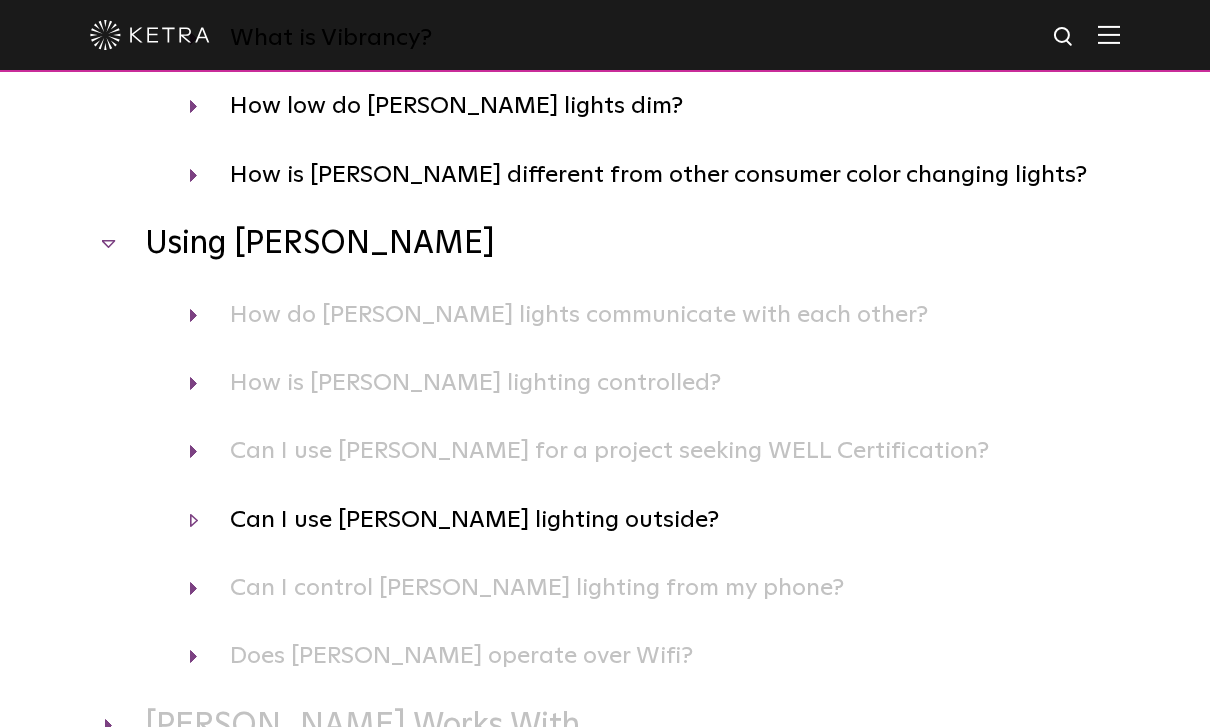 click on "Can I use Ketra lighting outside?" at bounding box center [647, 520] 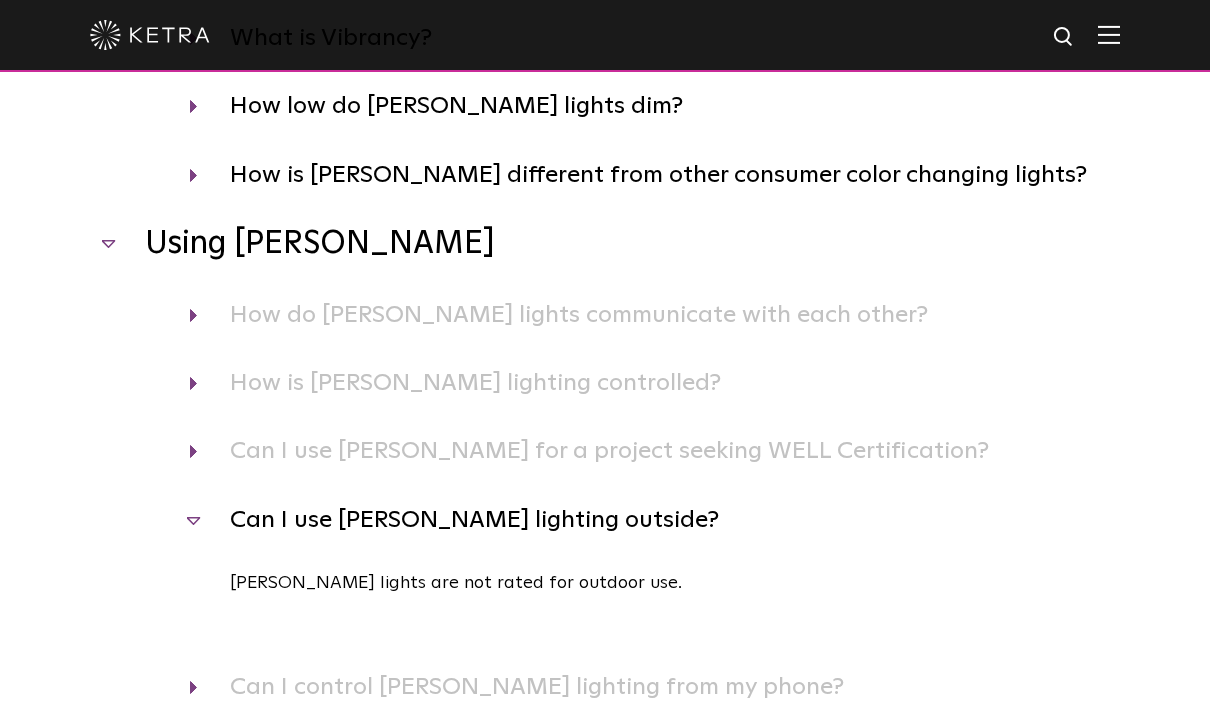 click on "Can I use Ketra lighting outside?" at bounding box center [647, 520] 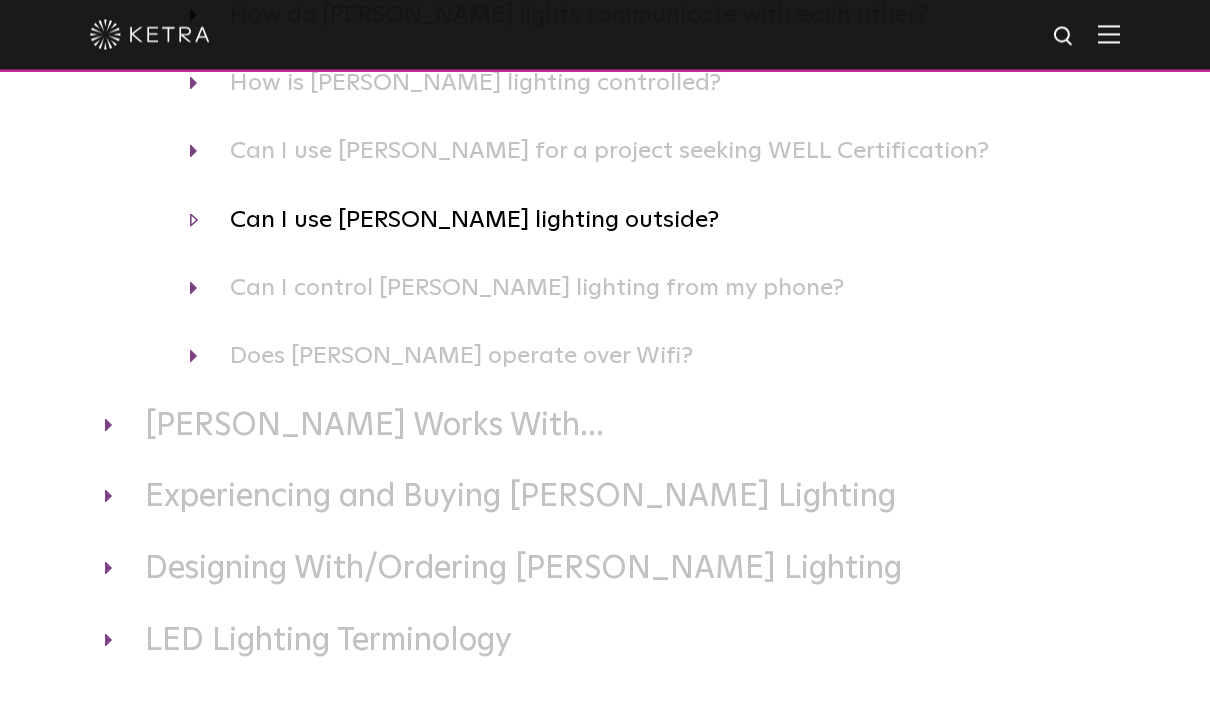 scroll, scrollTop: 971, scrollLeft: 0, axis: vertical 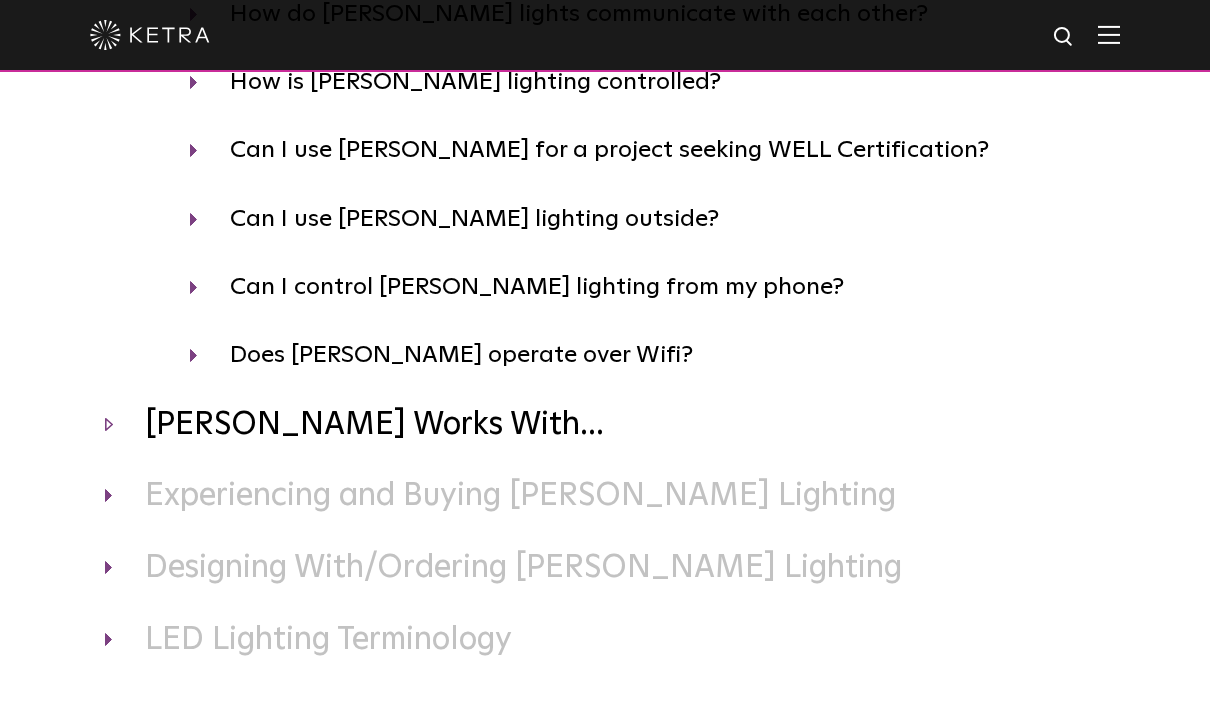 click on "Ketra Works With..." at bounding box center (605, 426) 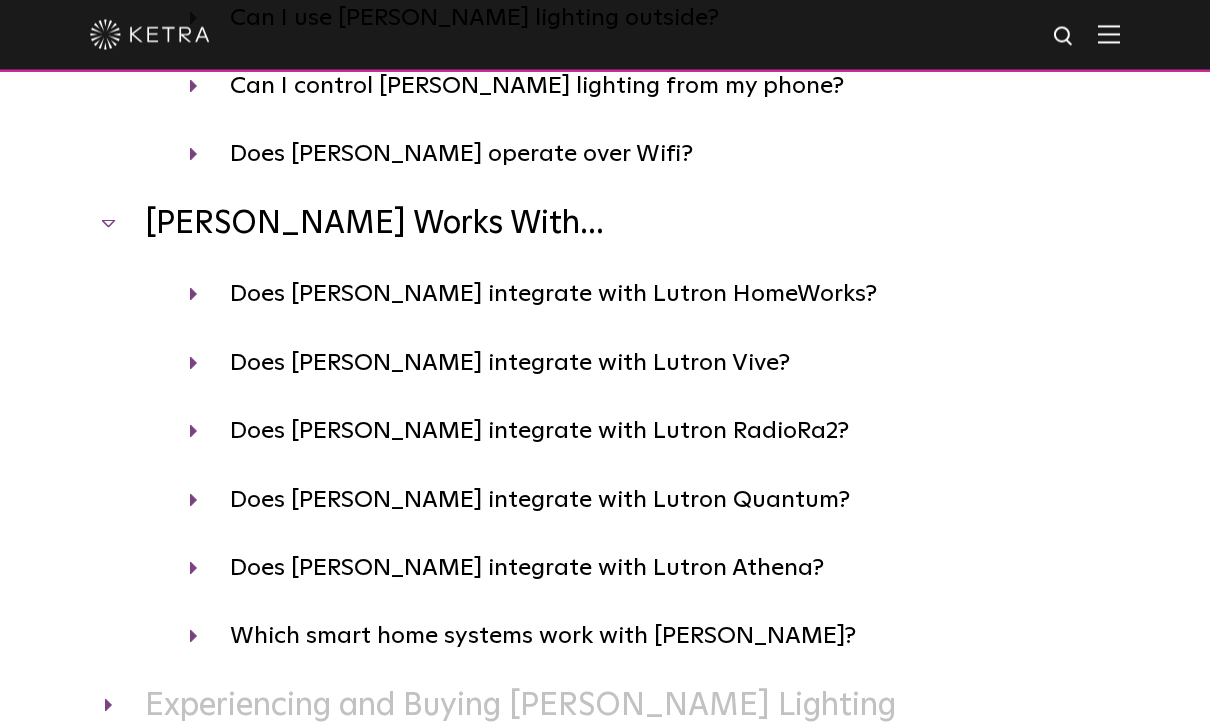 scroll, scrollTop: 1173, scrollLeft: 0, axis: vertical 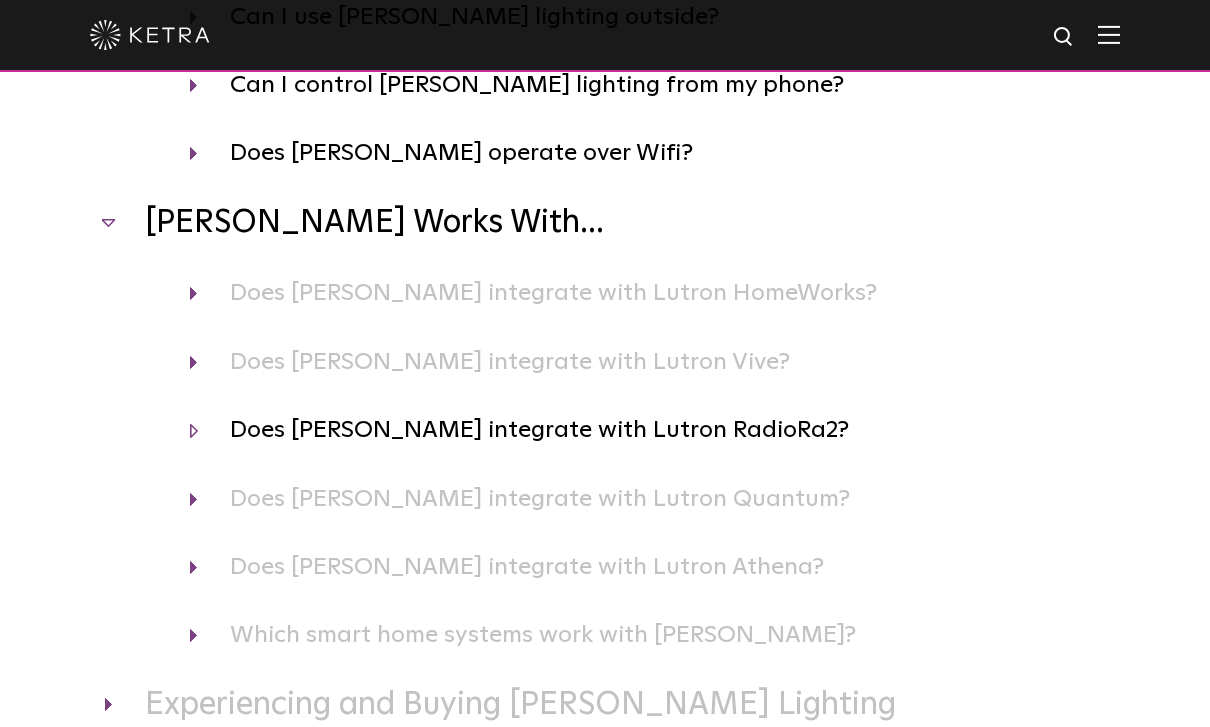 click on "Does Ketra integrate with Lutron RadioRa2?" at bounding box center (647, 430) 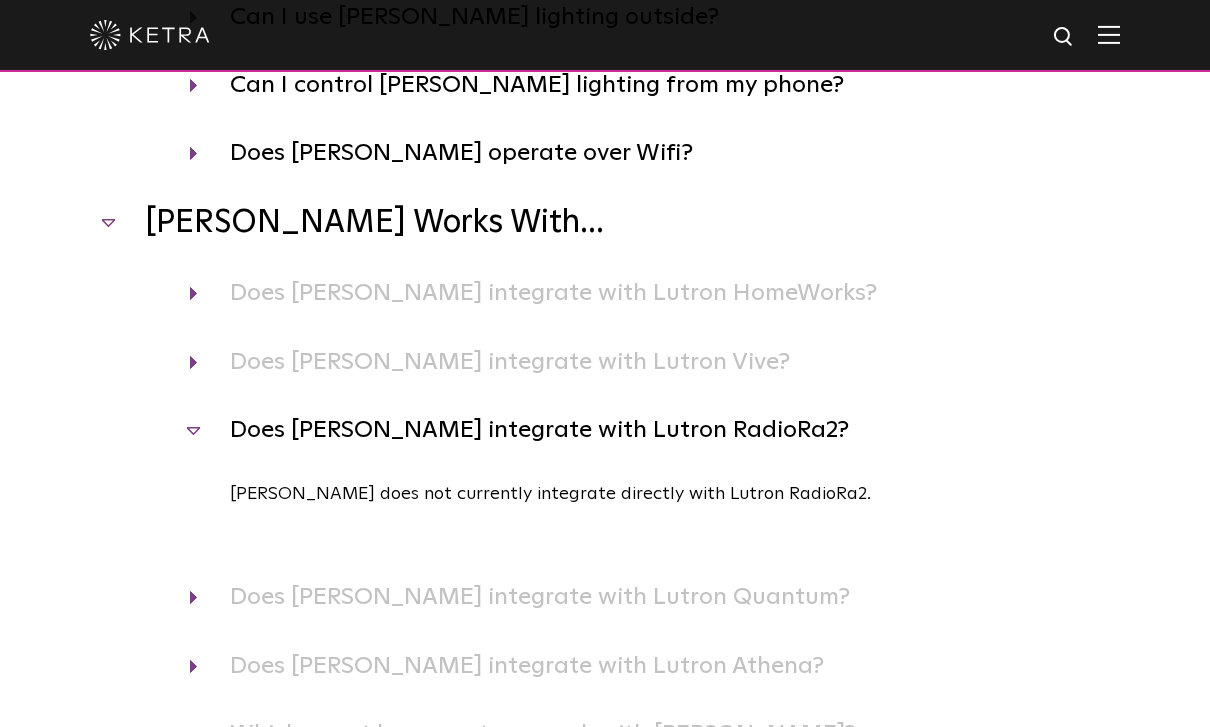click on "Does Ketra integrate with Lutron RadioRa2?" at bounding box center [647, 430] 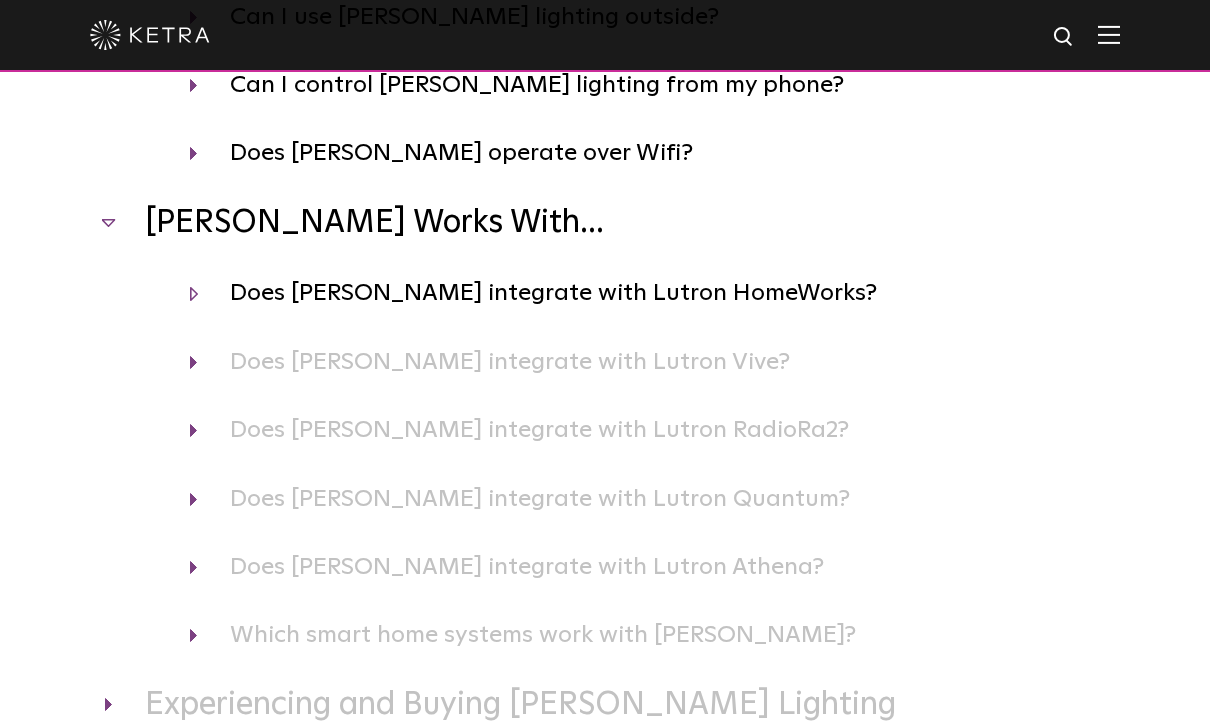 click on "Does Ketra integrate with Lutron HomeWorks?" at bounding box center (647, 293) 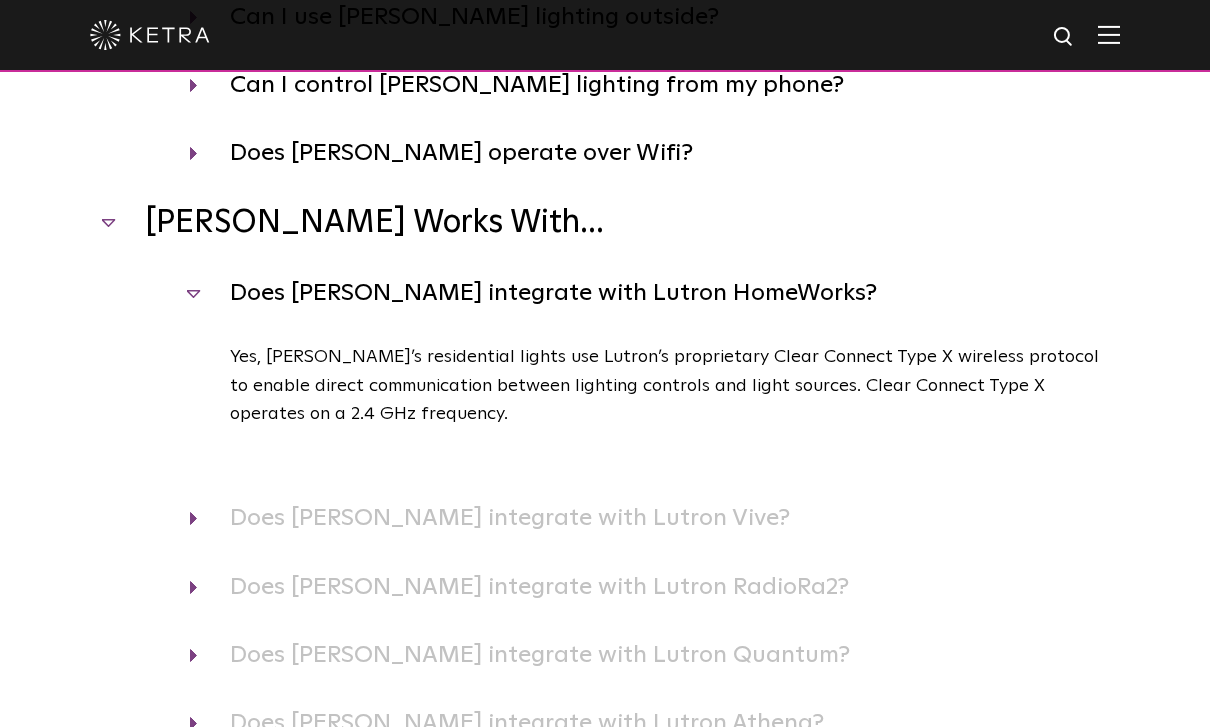 click on "Does Ketra integrate with Lutron HomeWorks?" at bounding box center [647, 293] 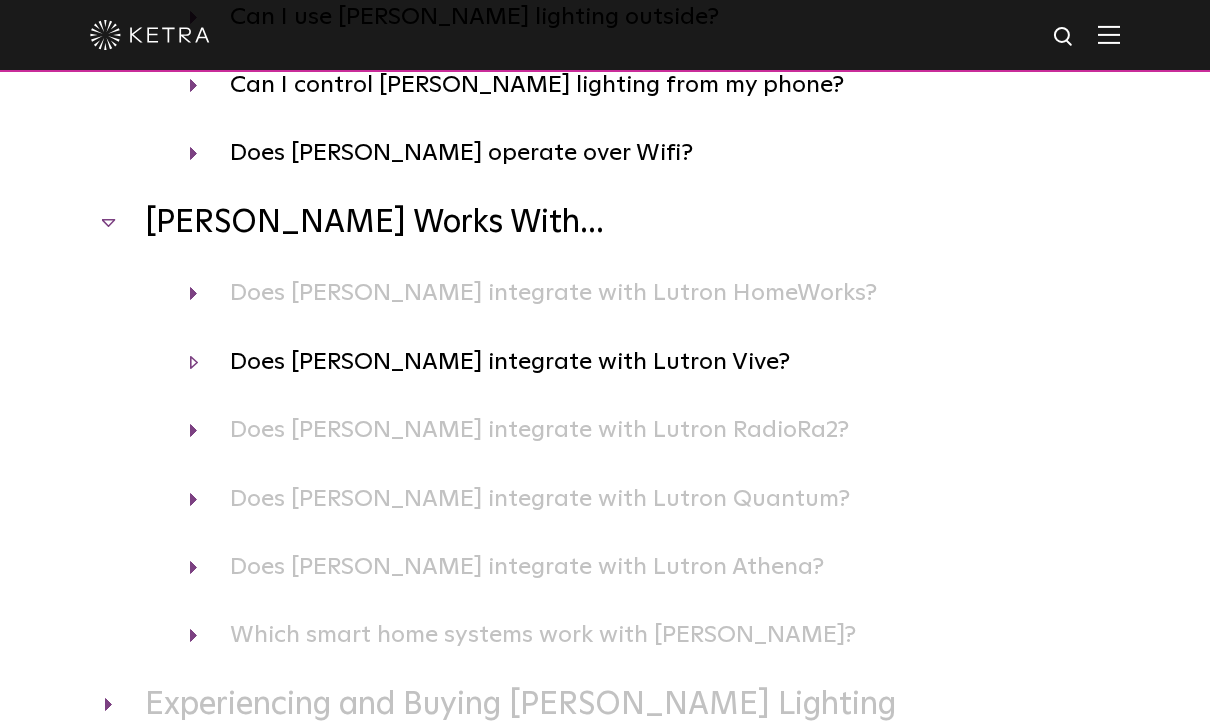 click on "Does Ketra integrate with Lutron Vive?" at bounding box center (647, 362) 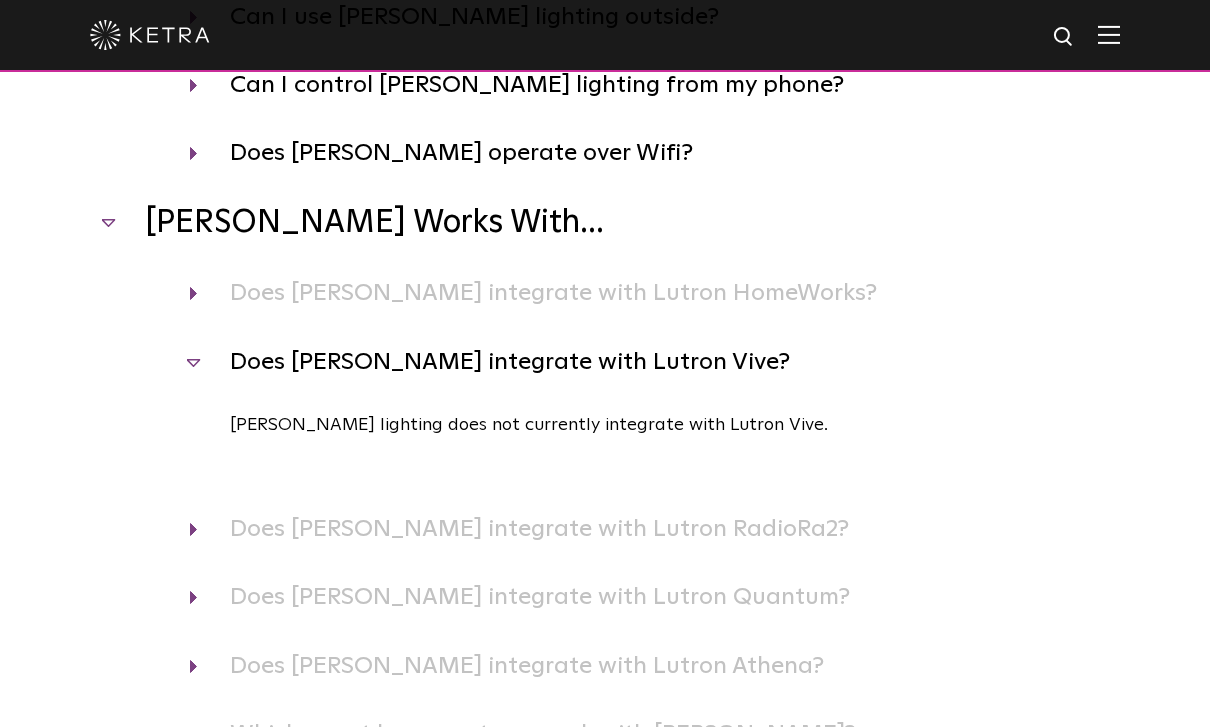 click on "Does Ketra integrate with Lutron Vive?" at bounding box center [647, 362] 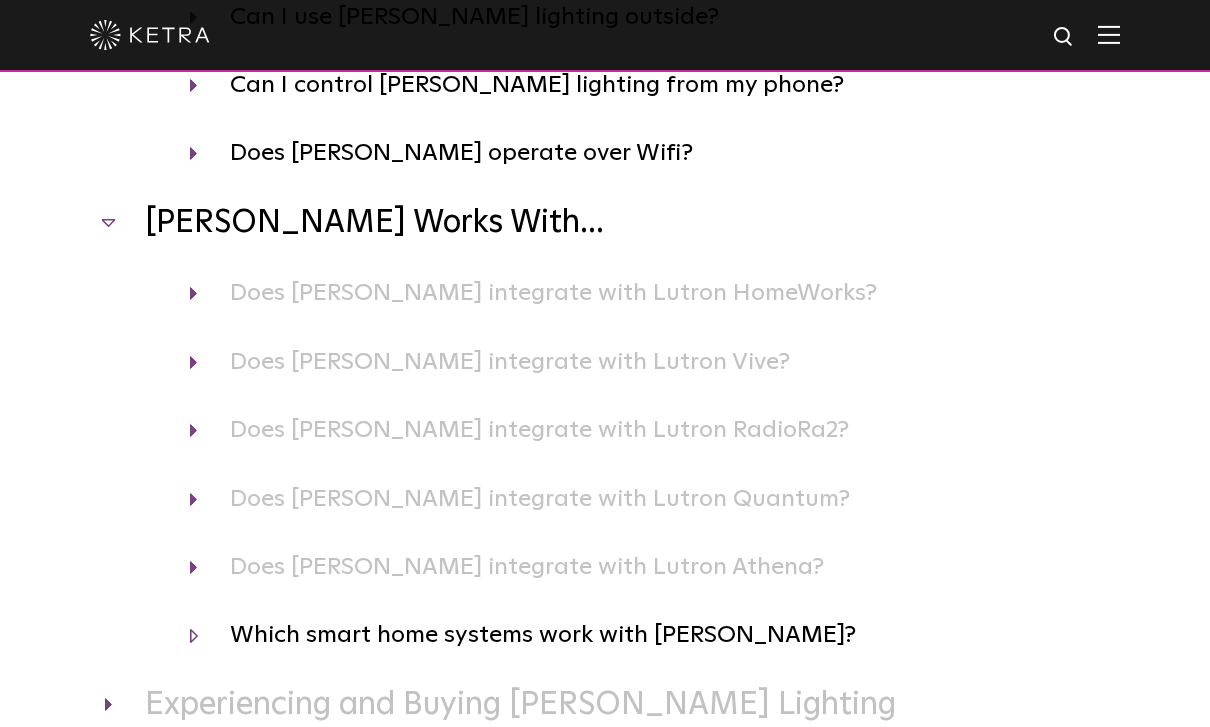 click on "Which smart home systems work with Ketra?" at bounding box center (647, 635) 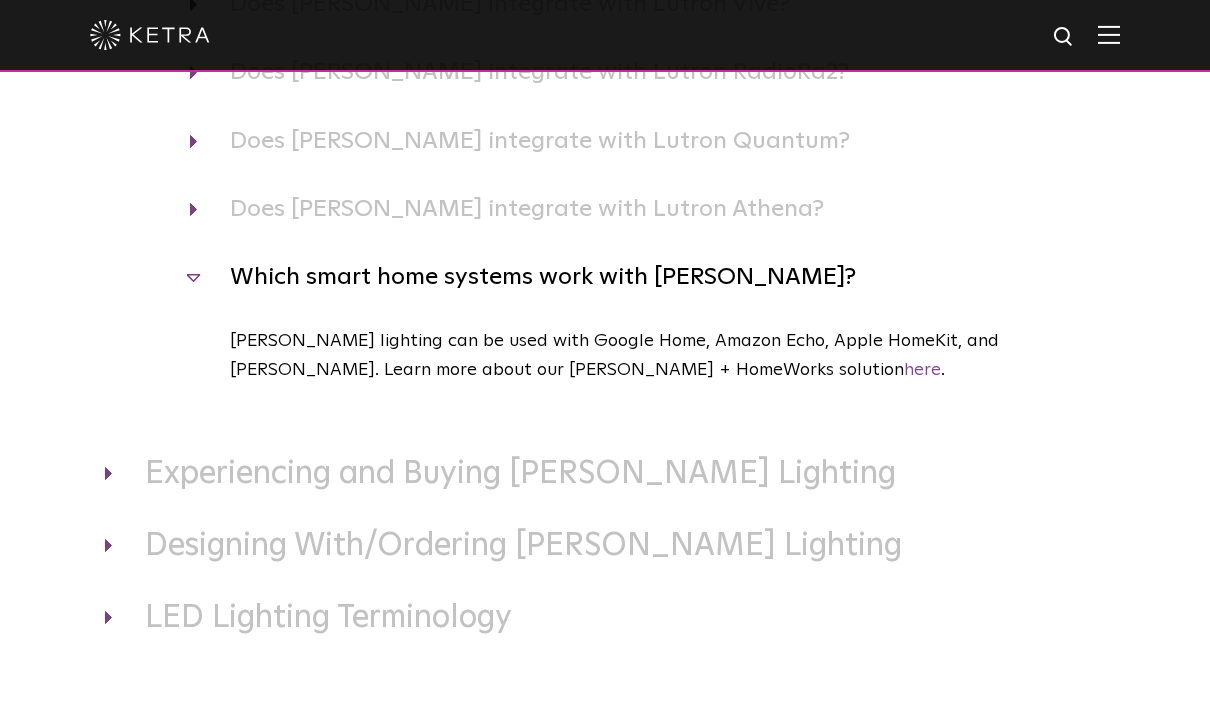 scroll, scrollTop: 1537, scrollLeft: 0, axis: vertical 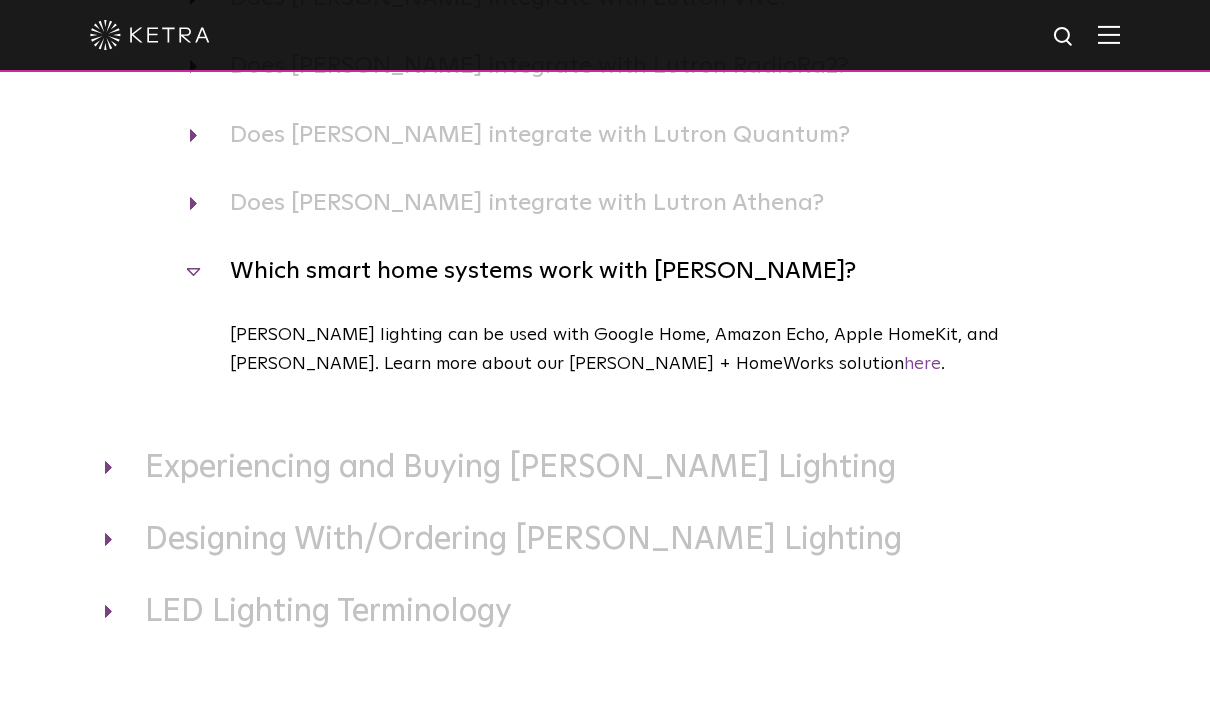 click on "Which smart home systems work with Ketra?" at bounding box center [647, 271] 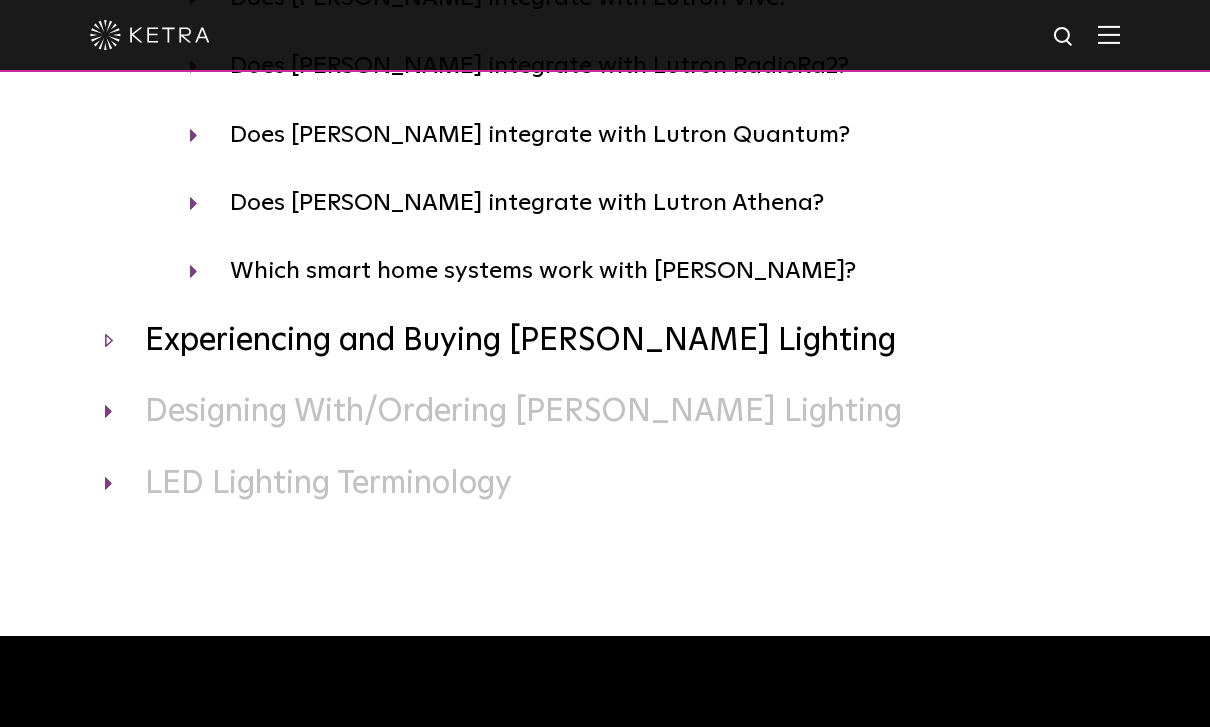 click on "Experiencing and Buying Ketra Lighting" at bounding box center [605, 342] 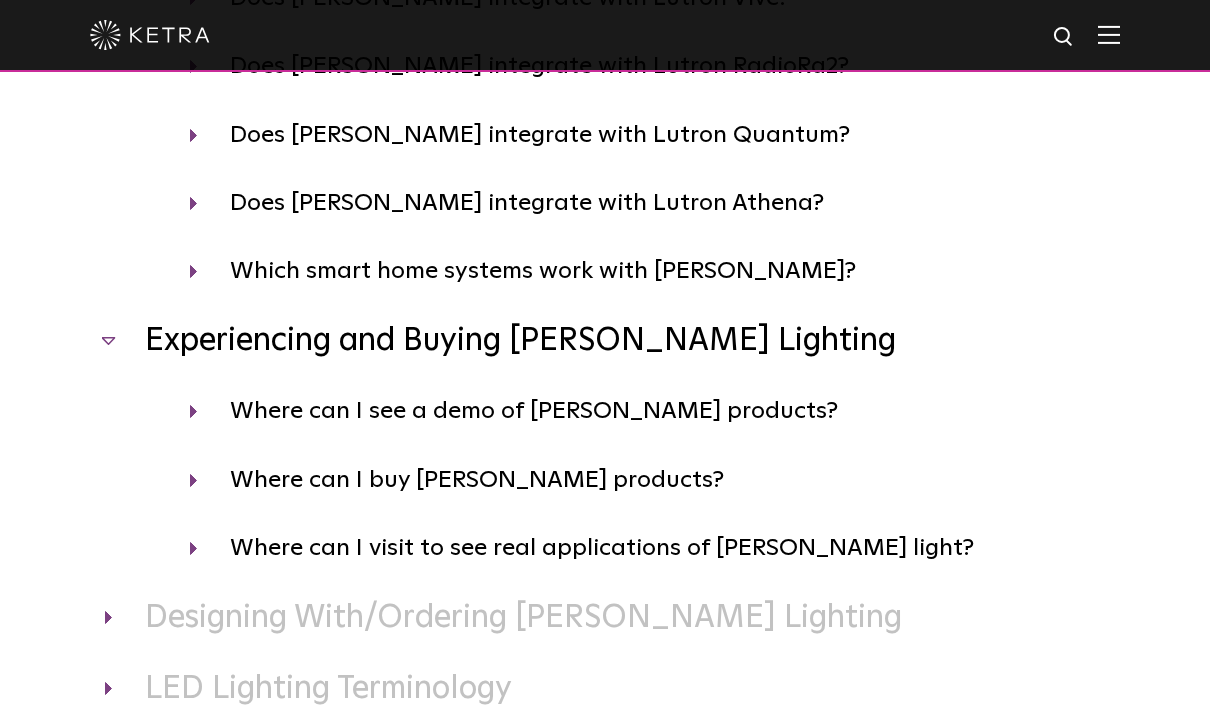 click on "Where can I buy Ketra products?
For residential projects, work with a Lutron sales rep and/or  Ketra qualified dealer  in your area. They’ll help you design and customize a personalized lighting system for your smart home. For commercial projects, a  Ketra sales representative  can design and provision a complete lighting solution.
Close" at bounding box center (605, 480) 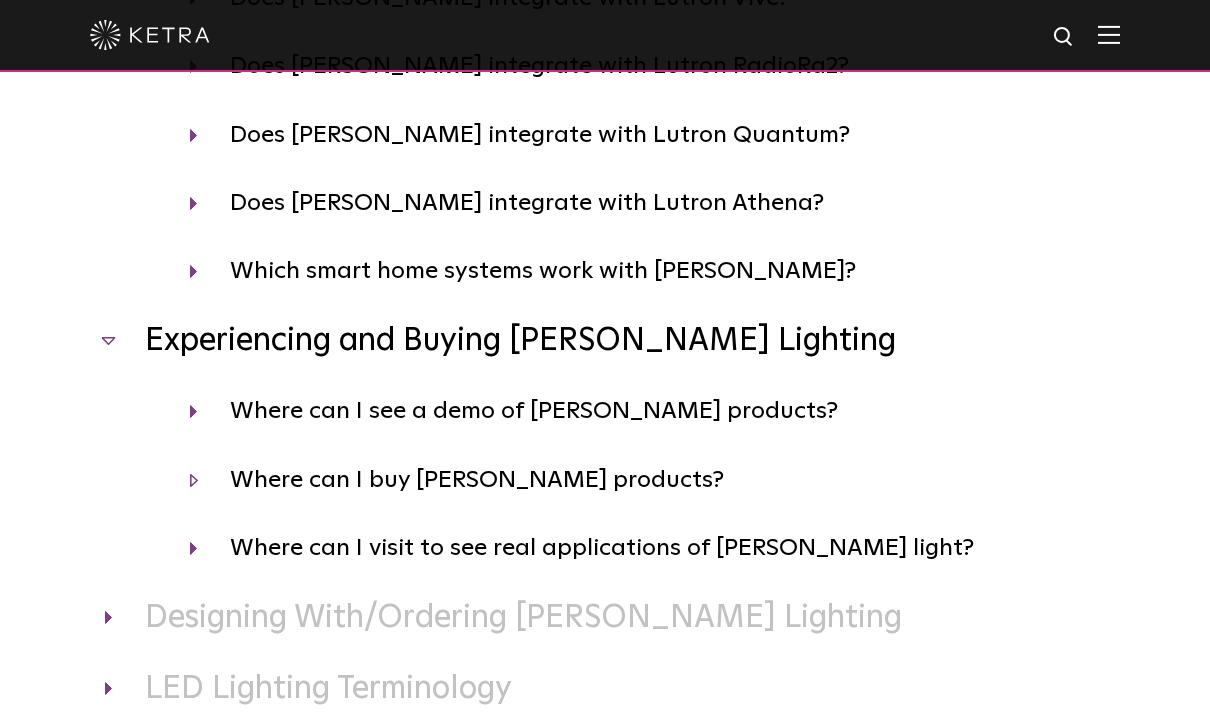 click on "Where can I buy Ketra products?" at bounding box center (647, 480) 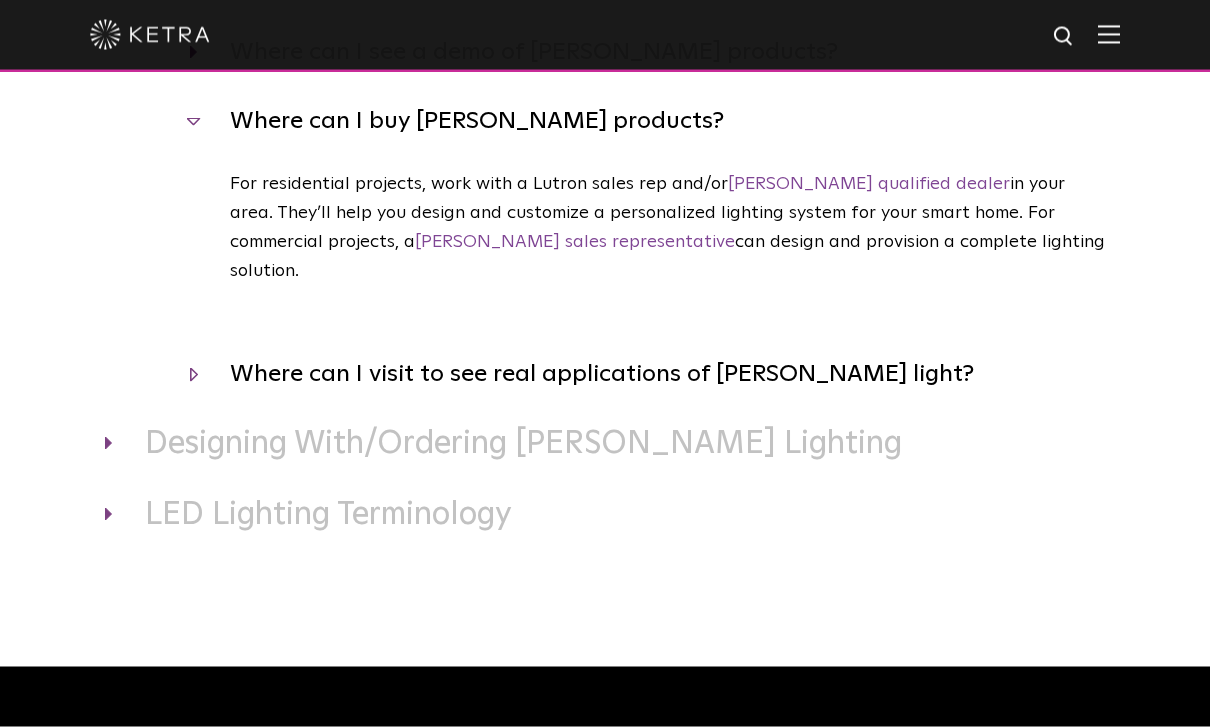 scroll, scrollTop: 1897, scrollLeft: 0, axis: vertical 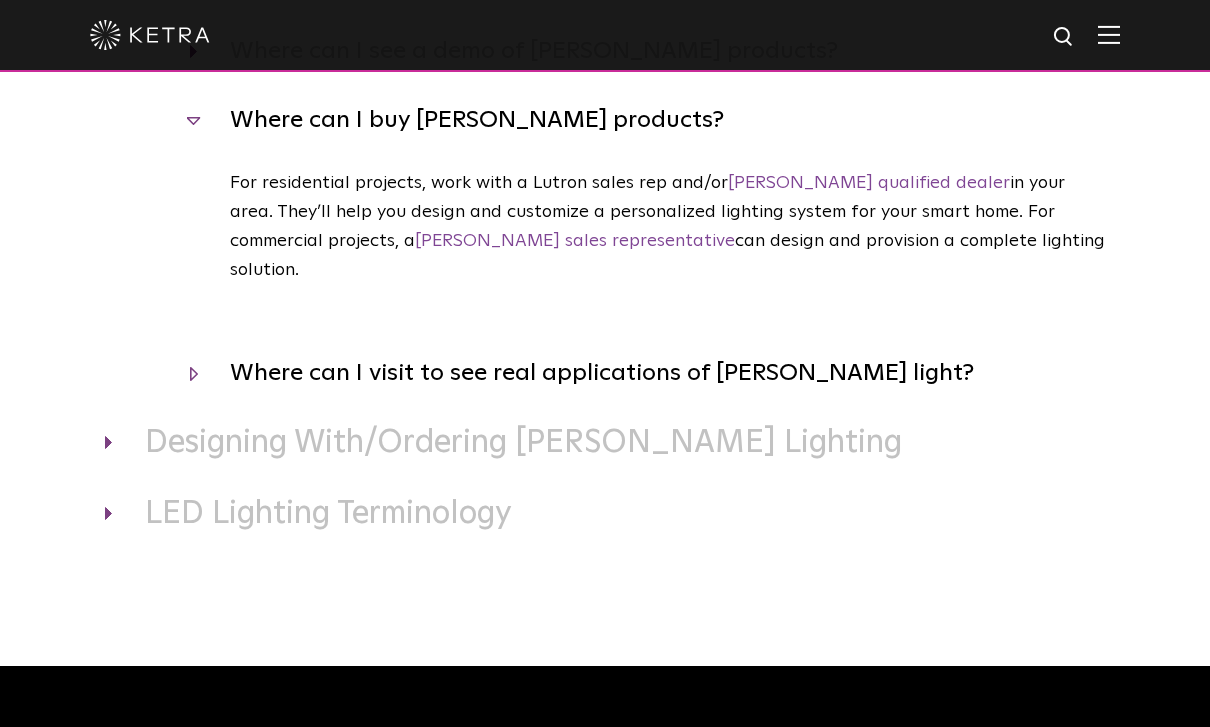 click on "Where can I visit to see real applications of Ketra light?" at bounding box center [647, 373] 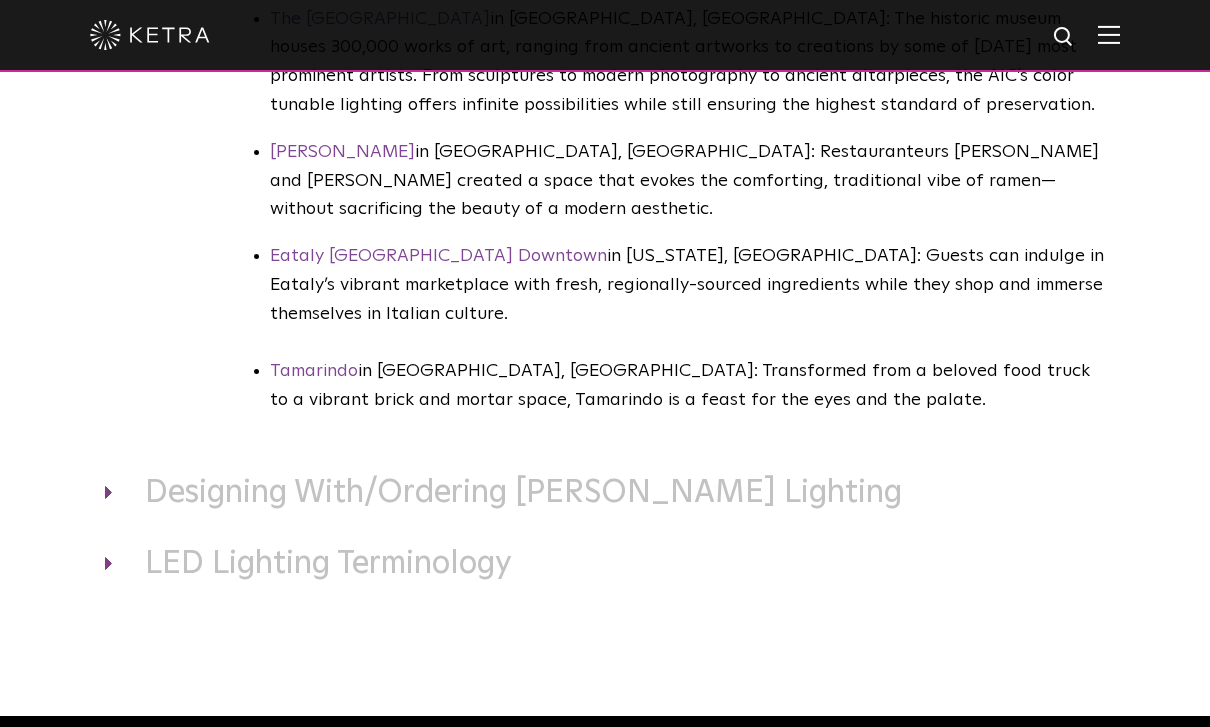 scroll, scrollTop: 2603, scrollLeft: 0, axis: vertical 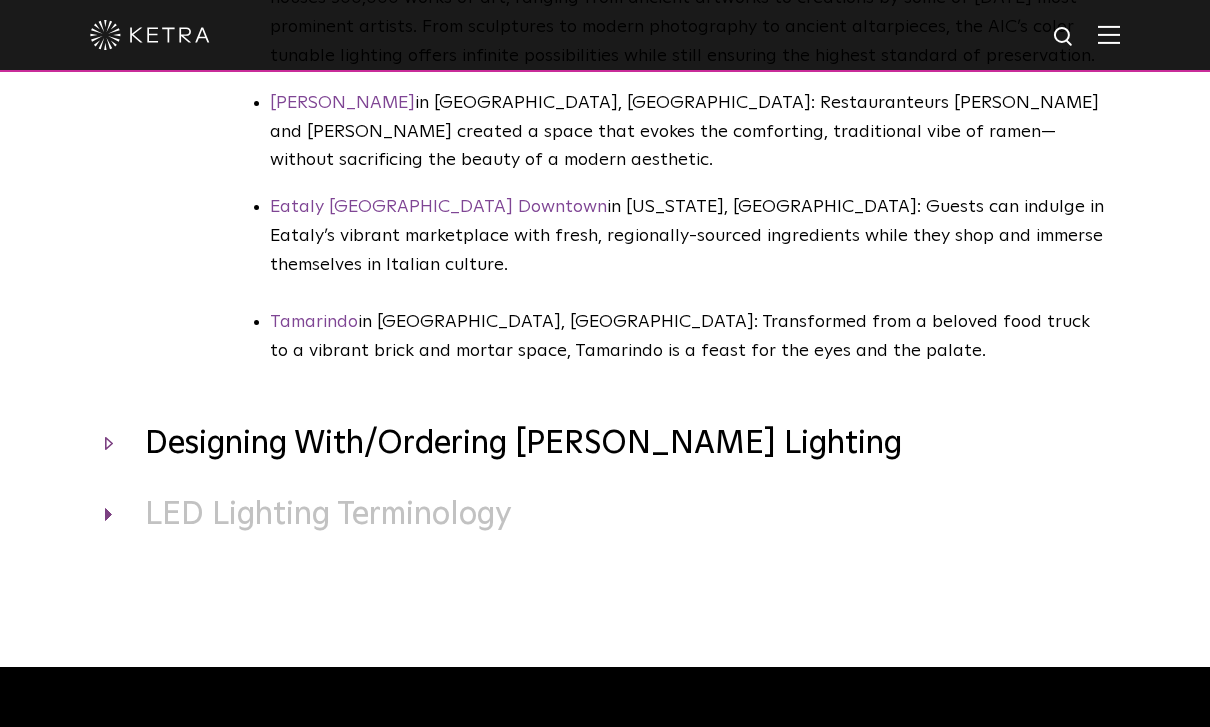 click on "Designing With/Ordering Ketra Lighting" at bounding box center (605, 445) 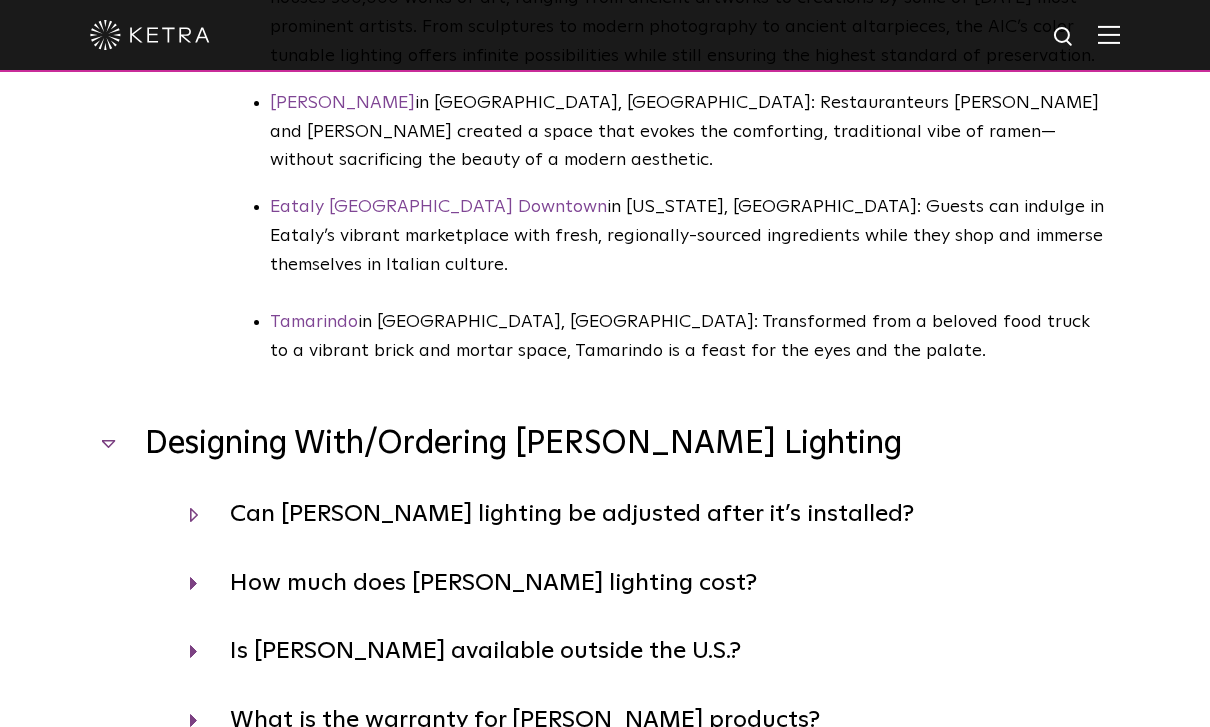 click on "Can Ketra lighting be adjusted after it’s installed?" at bounding box center [647, 514] 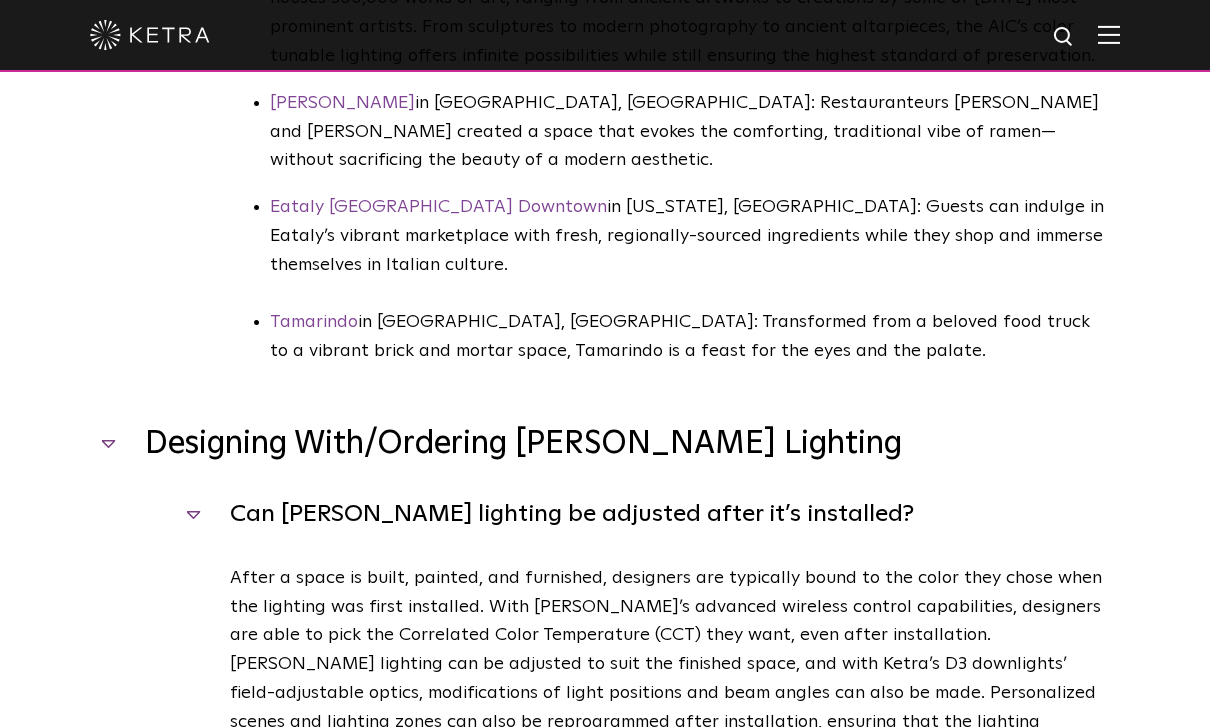 click on "Can Ketra lighting be adjusted after it’s installed?" at bounding box center (647, 514) 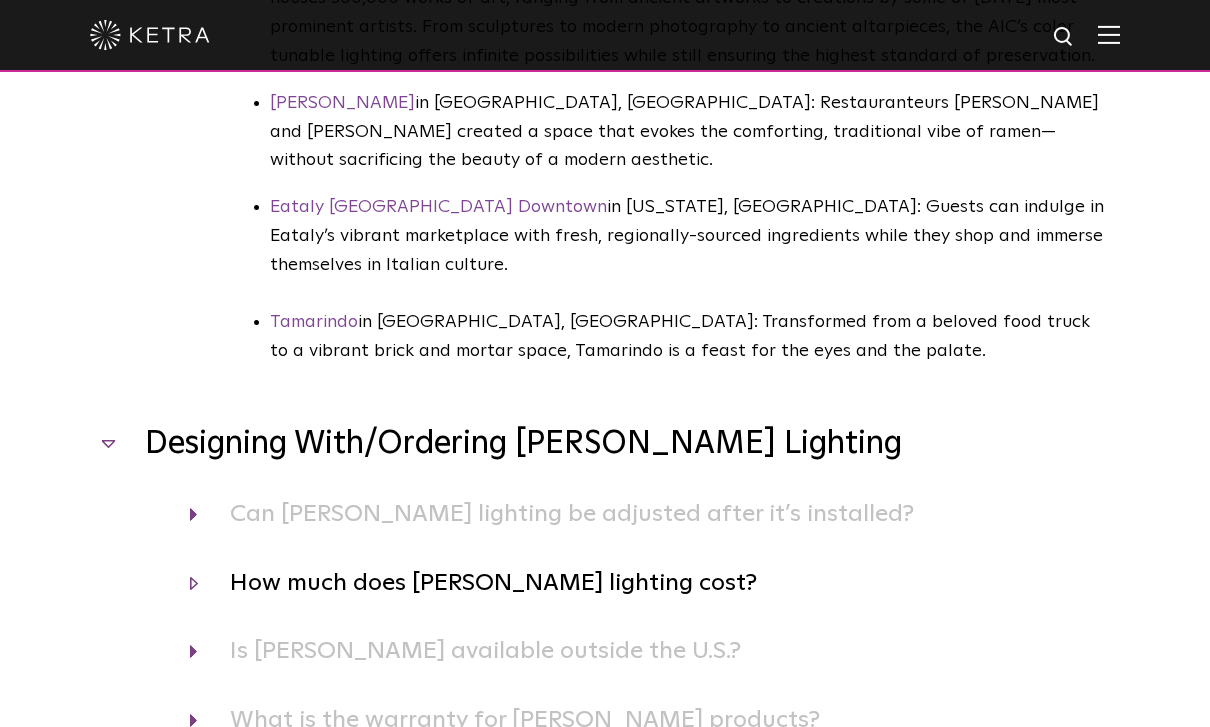 click on "How much does Ketra lighting cost?" at bounding box center [647, 583] 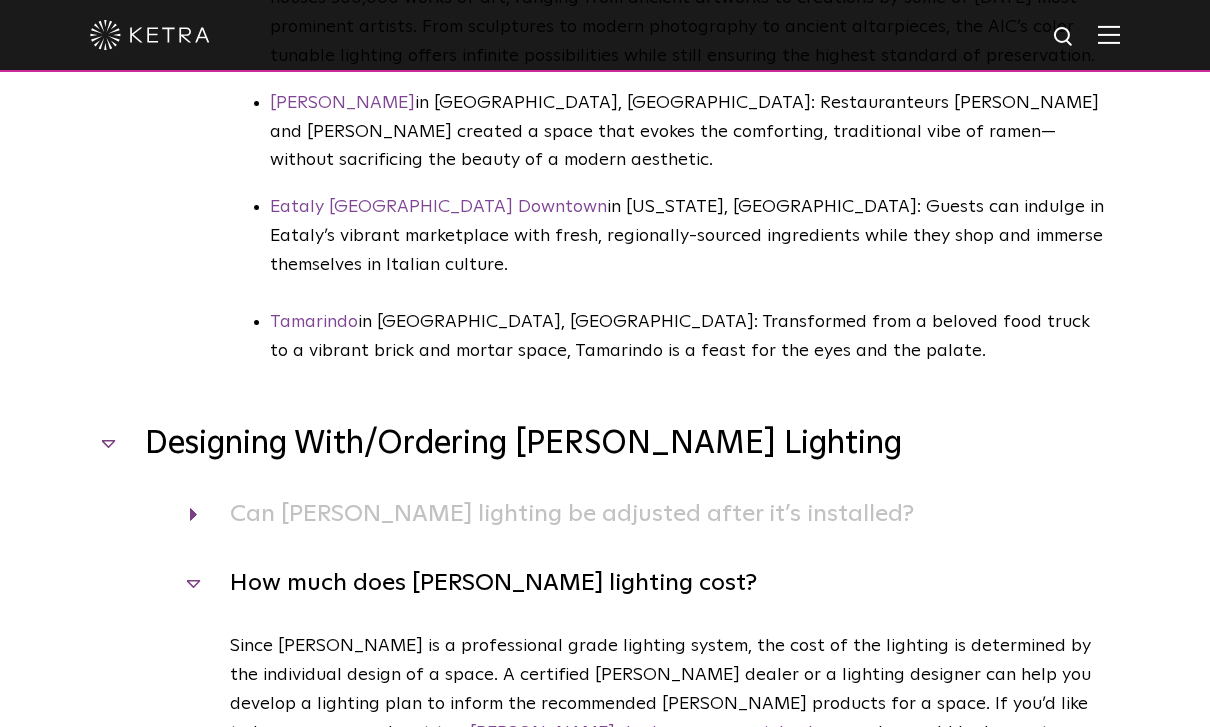 click on "How much does Ketra lighting cost?" at bounding box center (647, 583) 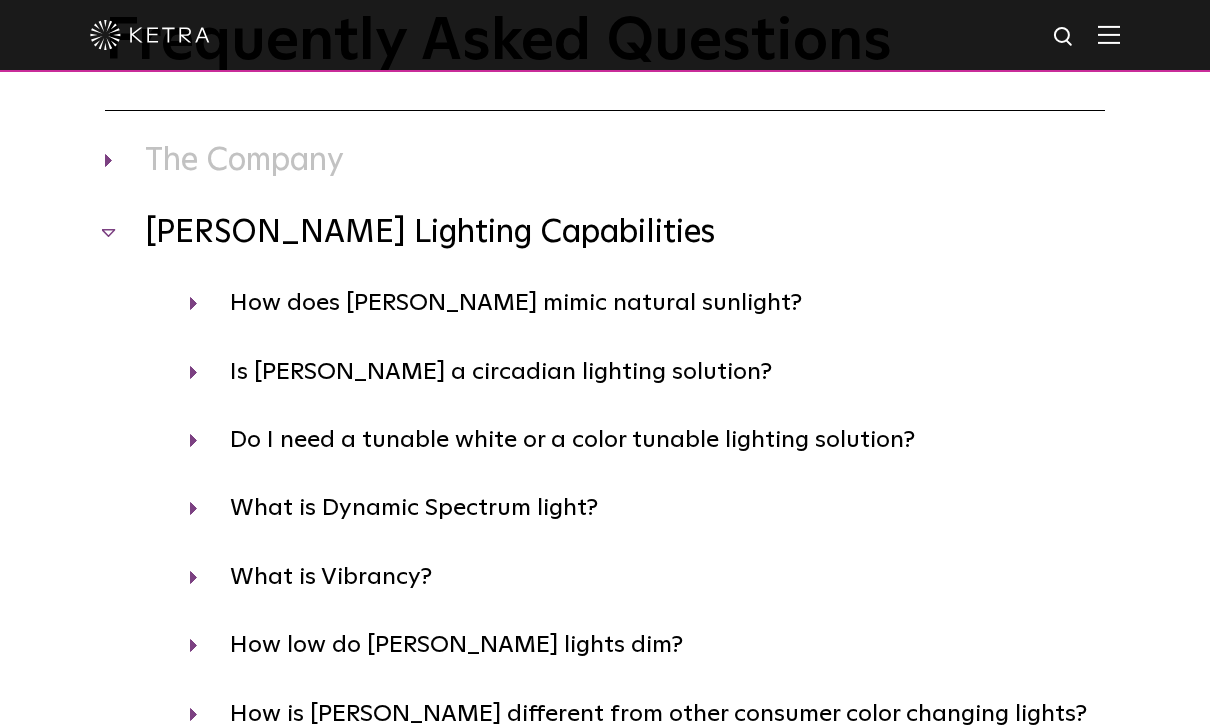 scroll, scrollTop: 0, scrollLeft: 0, axis: both 